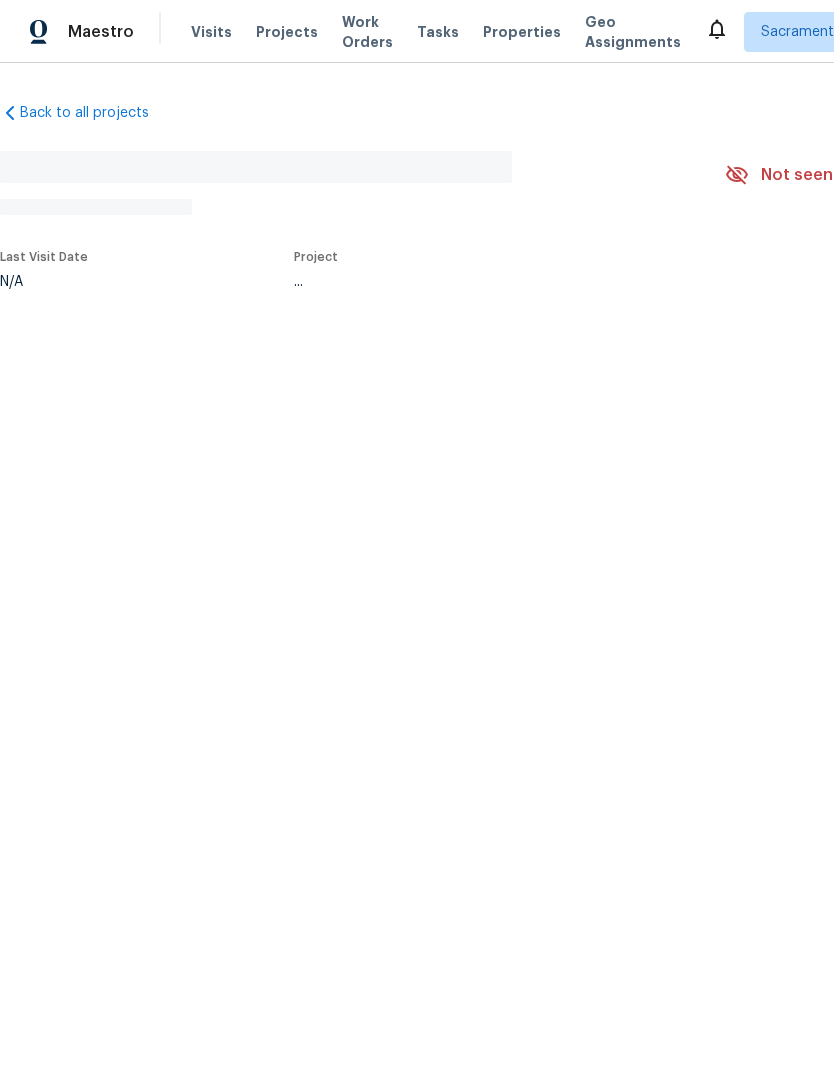 scroll, scrollTop: 0, scrollLeft: 0, axis: both 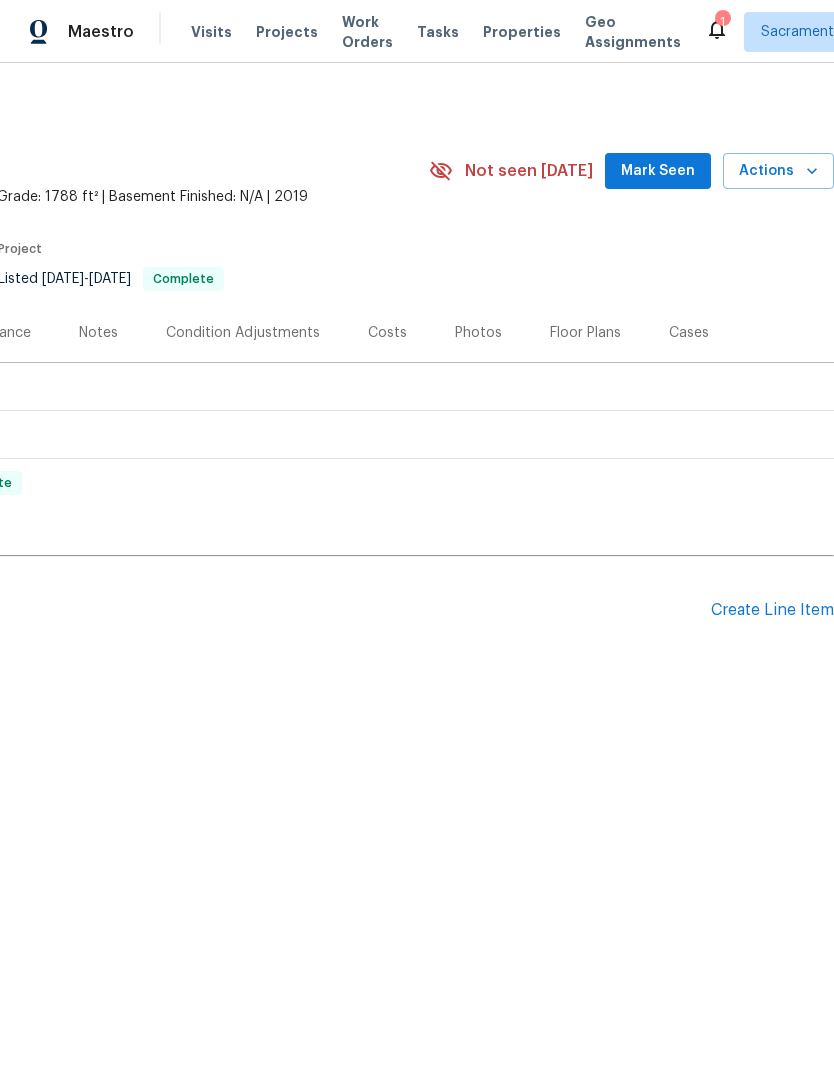 click on "Create Line Item" at bounding box center [772, 610] 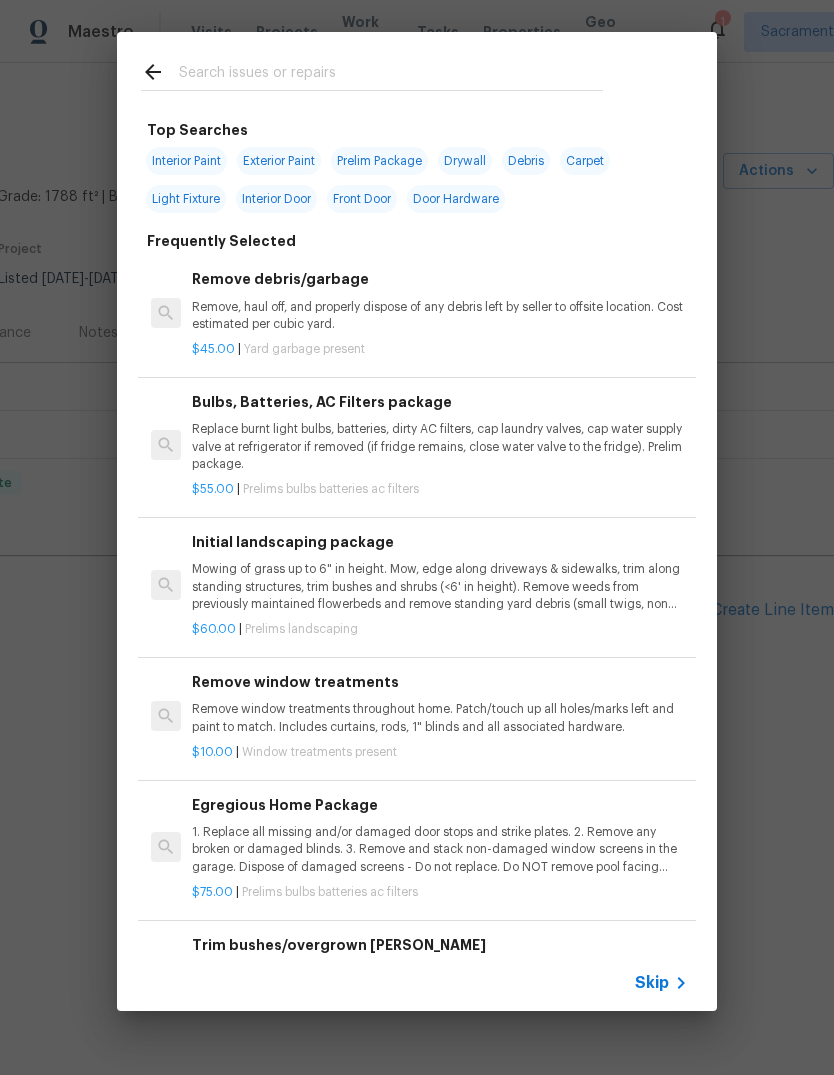 click at bounding box center [372, 71] 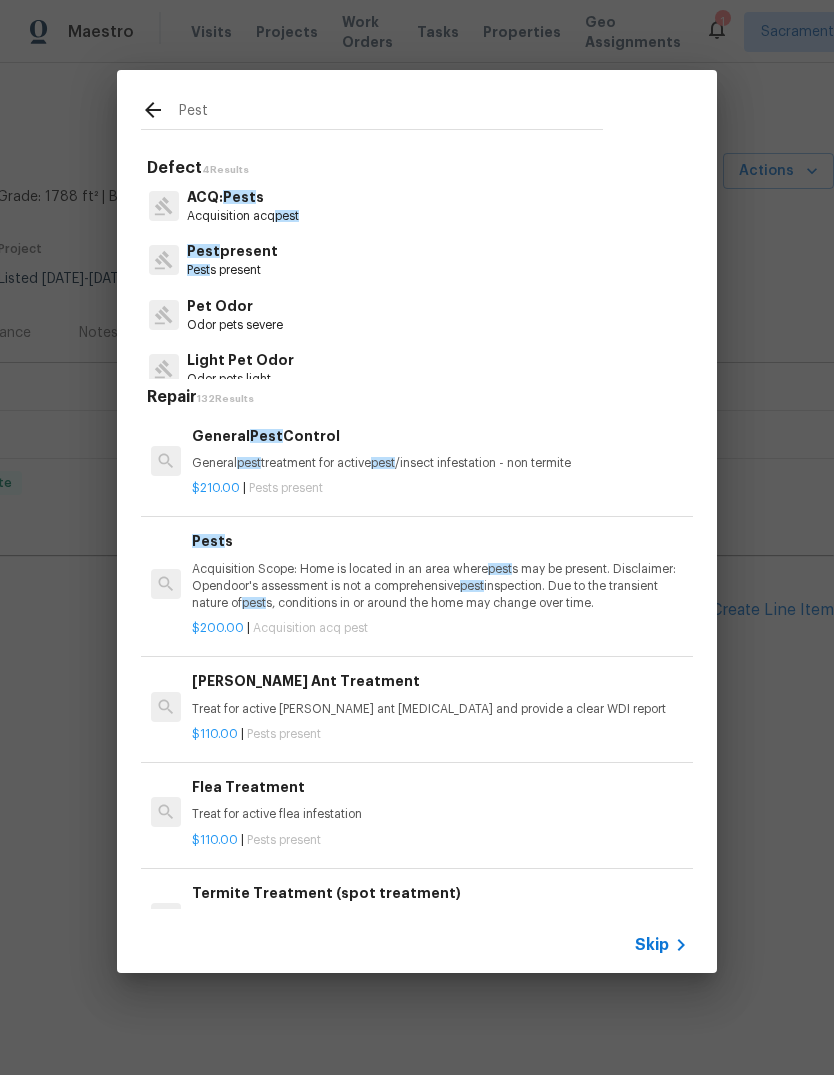 type on "Pest" 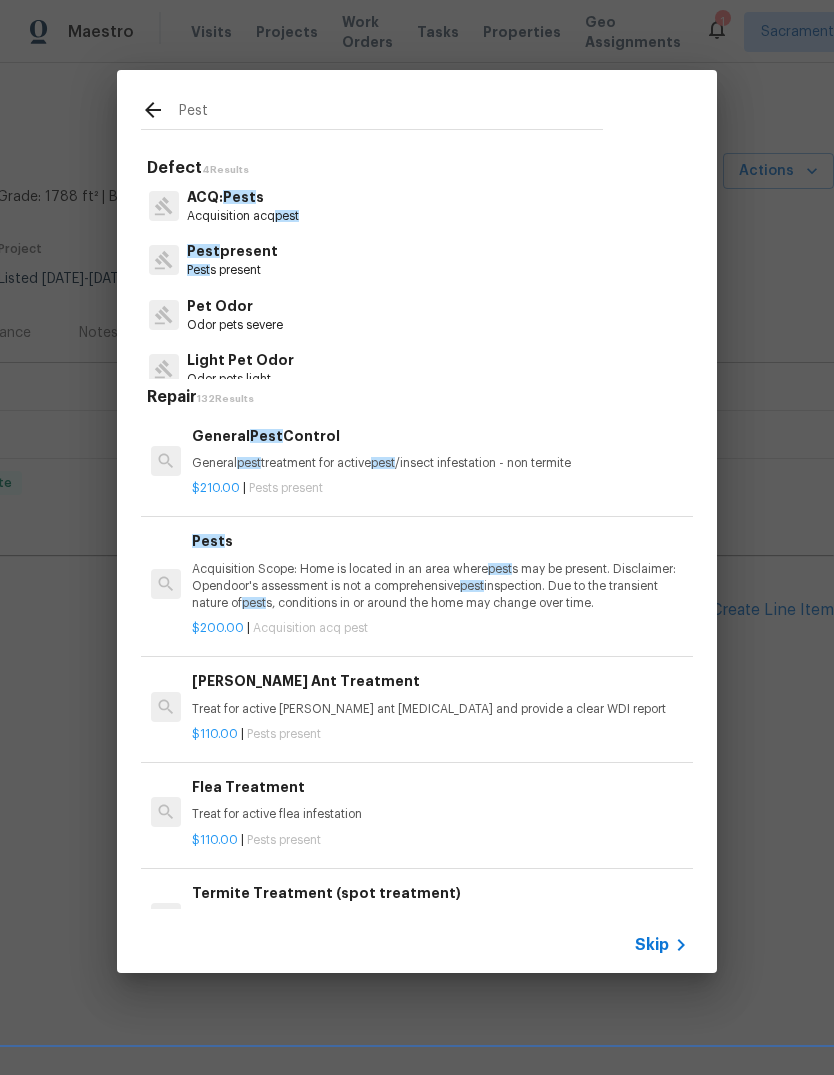 click on "Pest  present Pest s present" at bounding box center (417, 260) 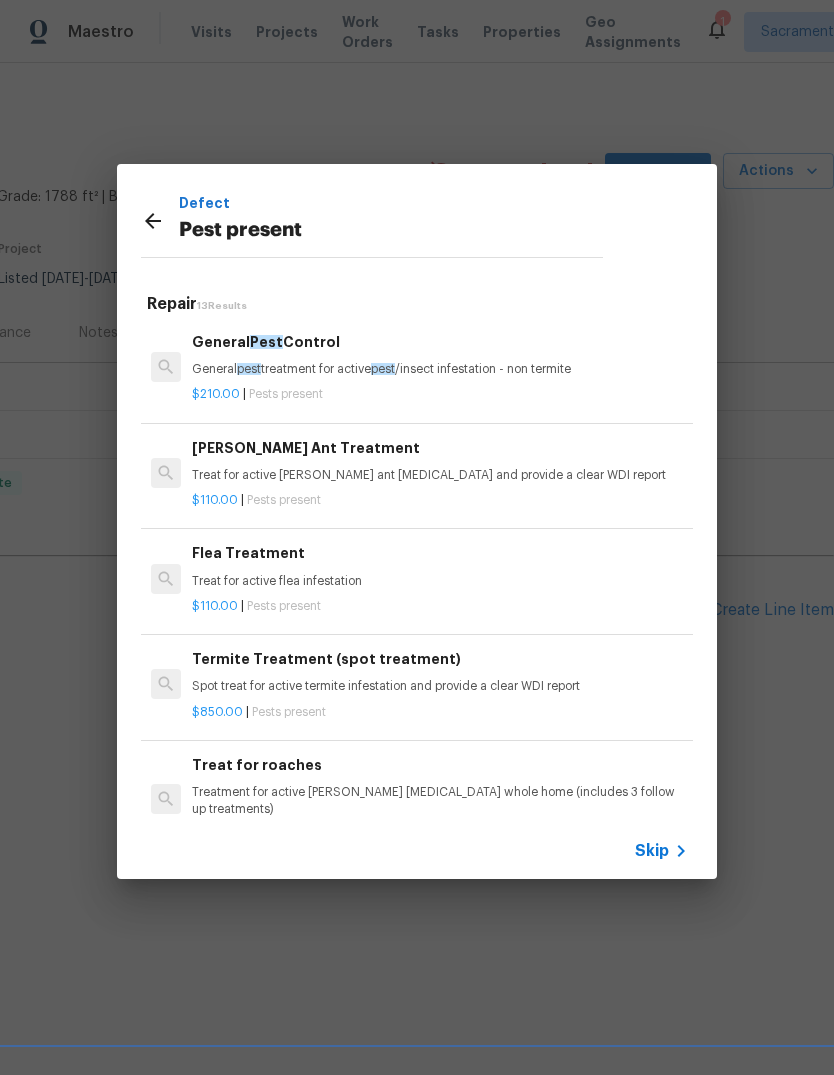 scroll, scrollTop: 0, scrollLeft: 0, axis: both 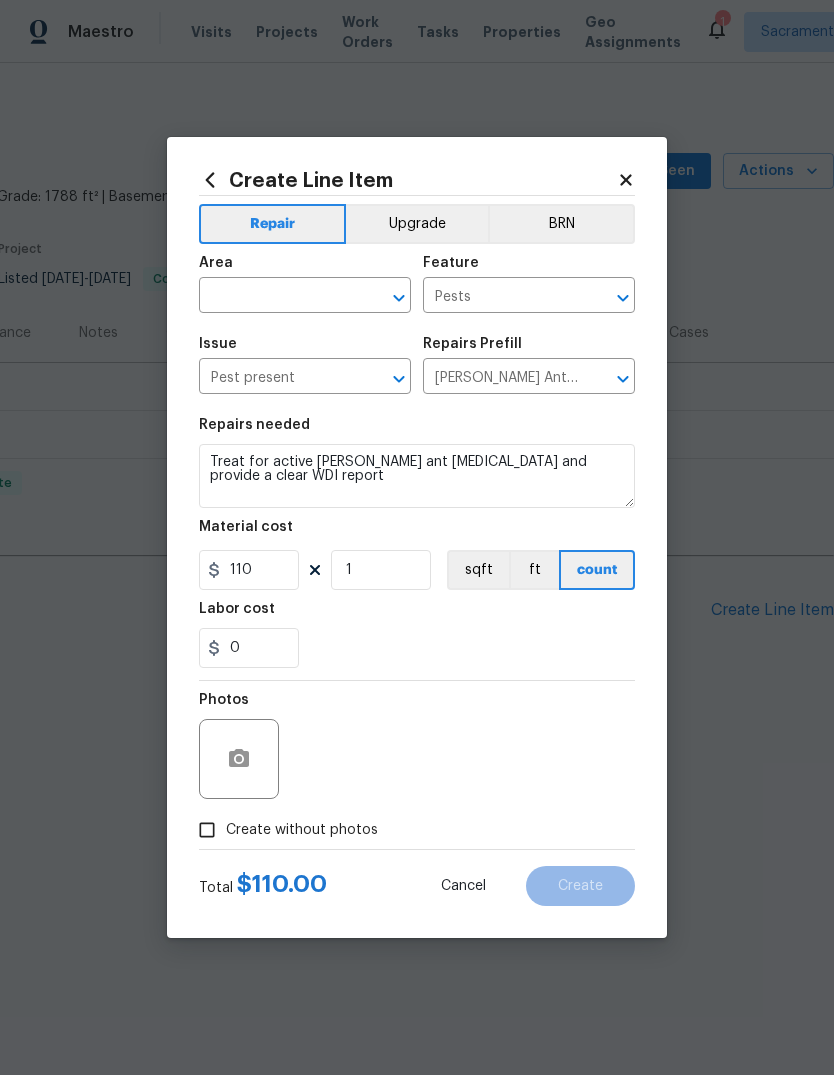 click at bounding box center [277, 297] 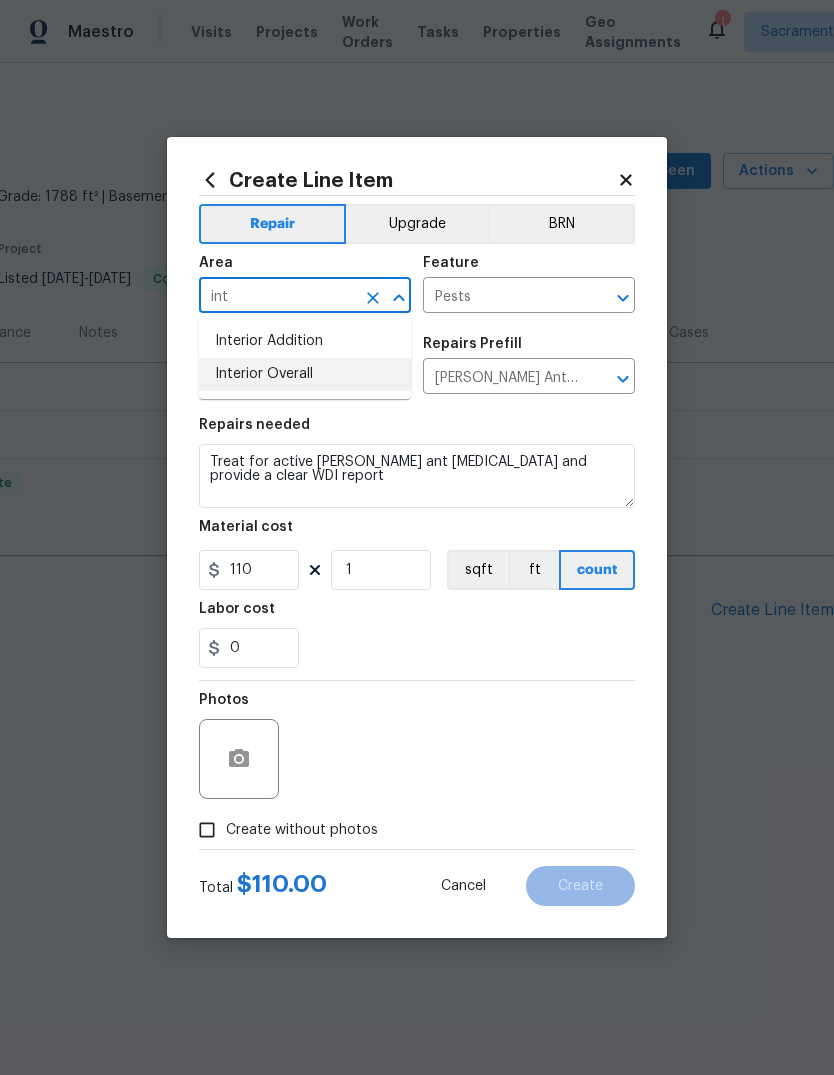 click on "Interior Overall" at bounding box center (305, 374) 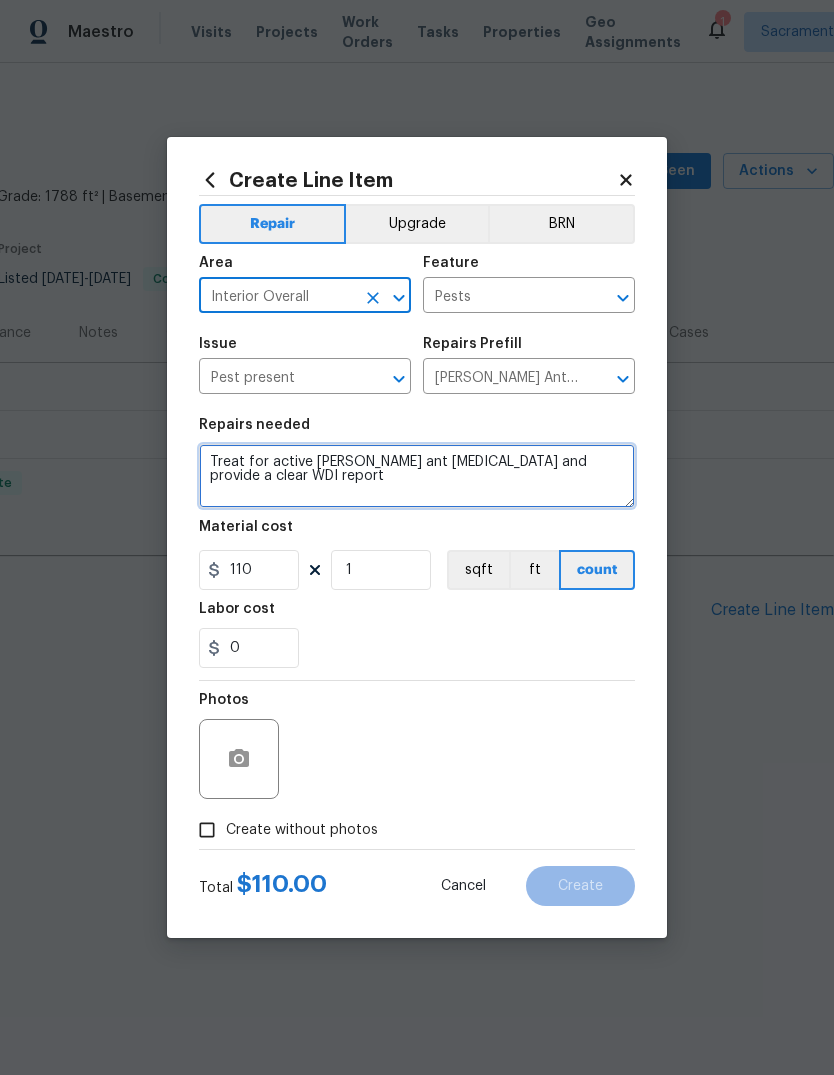 click on "Treat for active carpenter ant infestation and provide a clear WDI report" at bounding box center (417, 476) 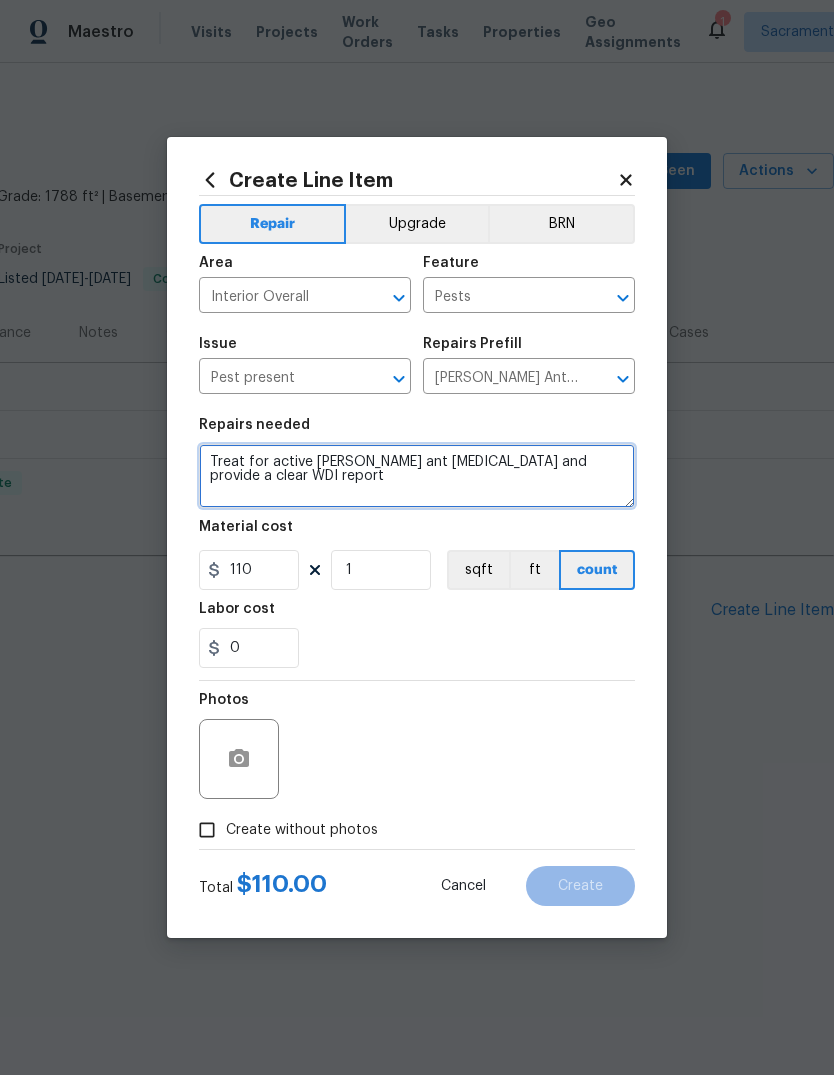 click on "Treat for active carpenter ant infestation and provide a clear WDI report" at bounding box center [417, 476] 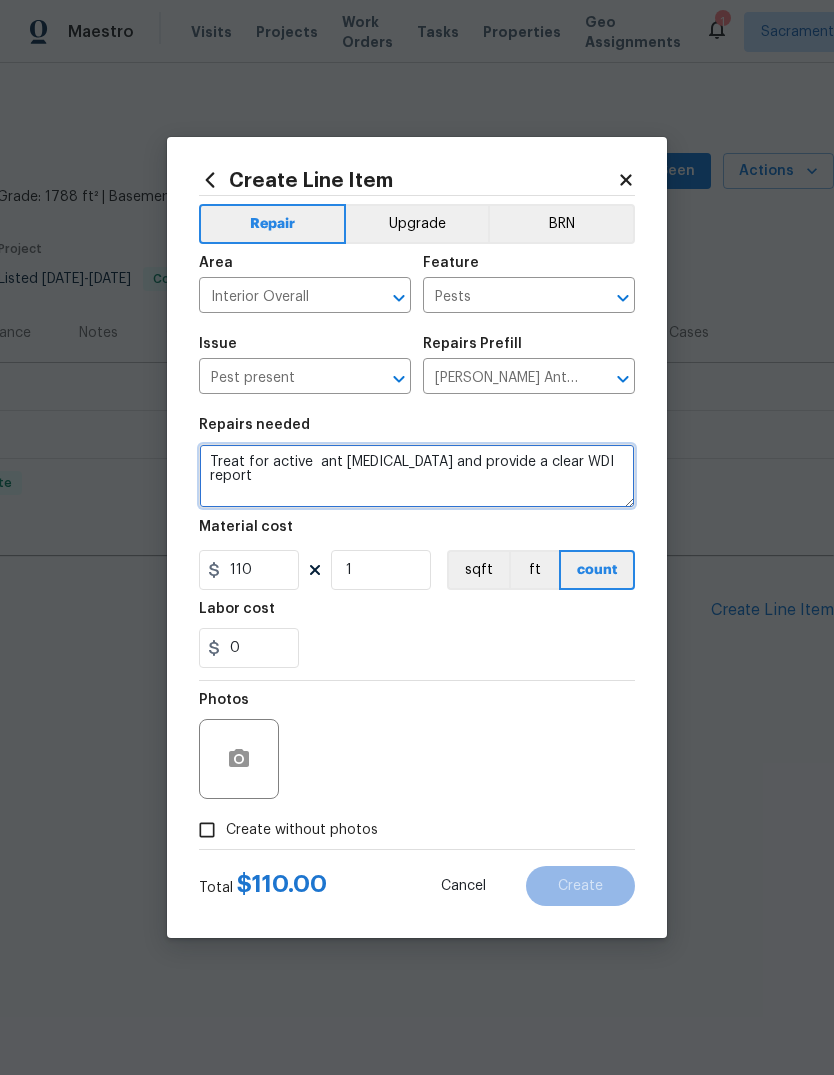 click on "Treat for active  ant infestation and provide a clear WDI report" at bounding box center (417, 476) 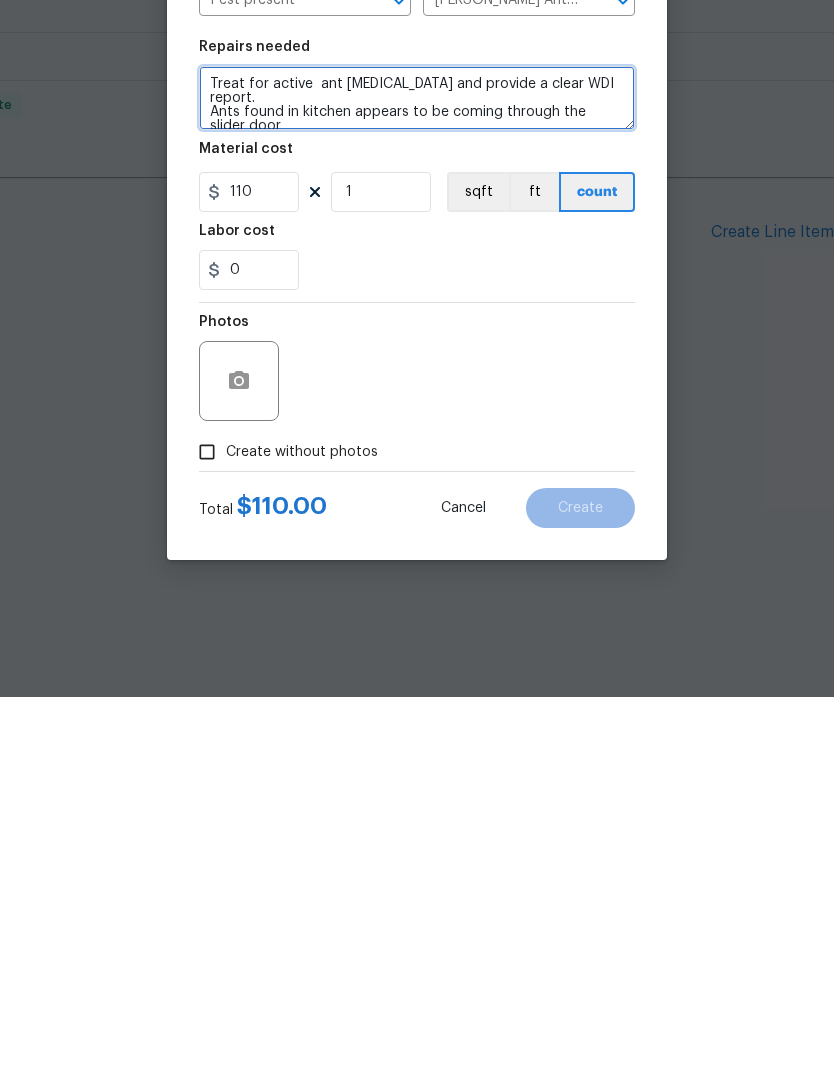 type on "Treat for active  ant infestation and provide a clear WDI report.
Ants found in kitchen appears to be coming through the slider door" 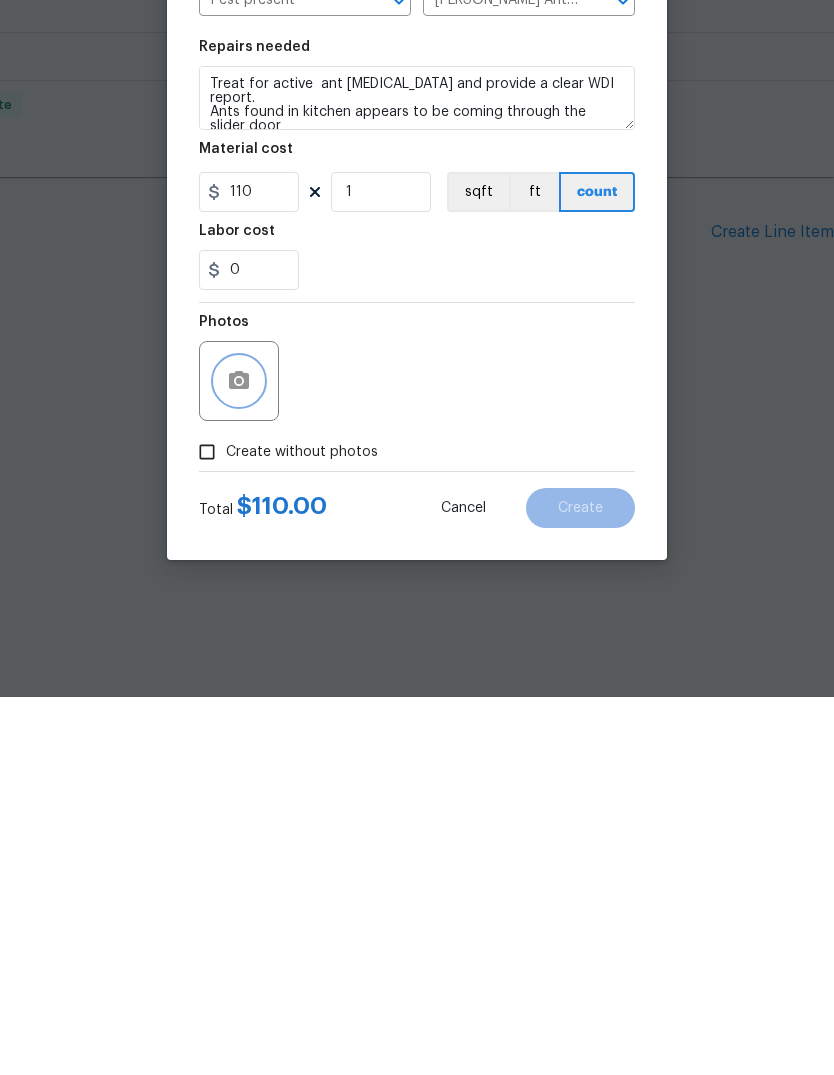 click at bounding box center [239, 759] 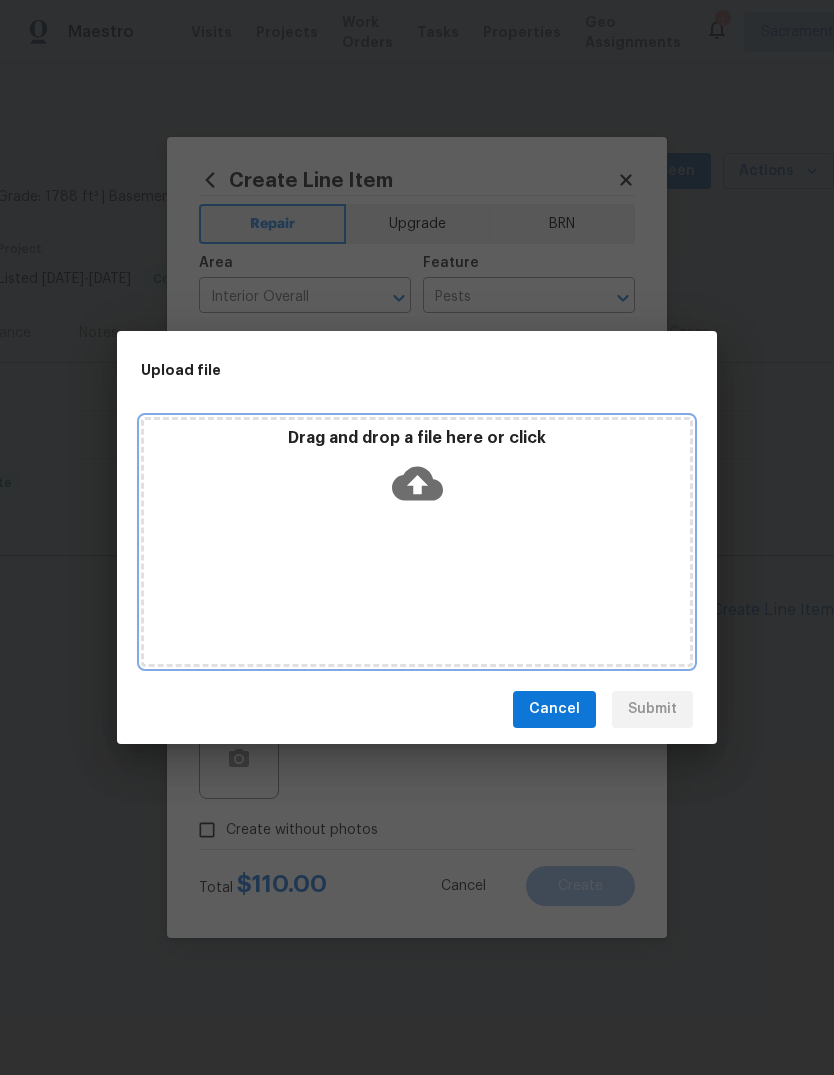 click 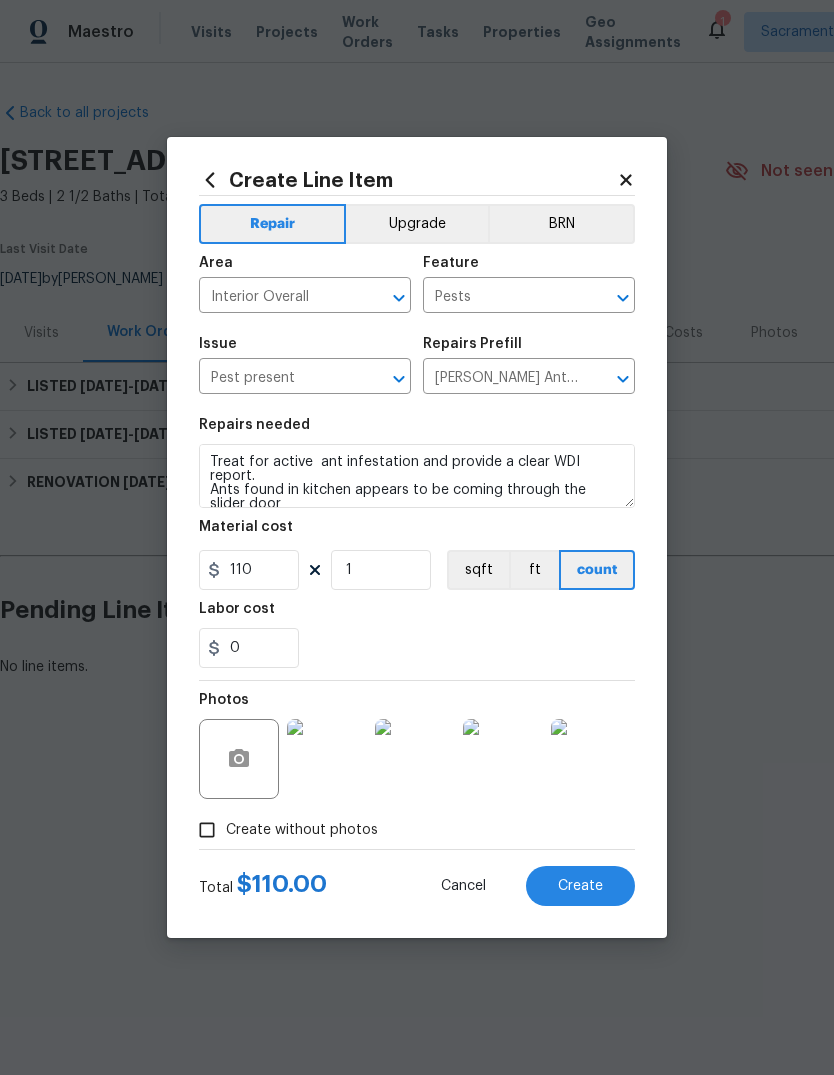 scroll, scrollTop: 0, scrollLeft: 0, axis: both 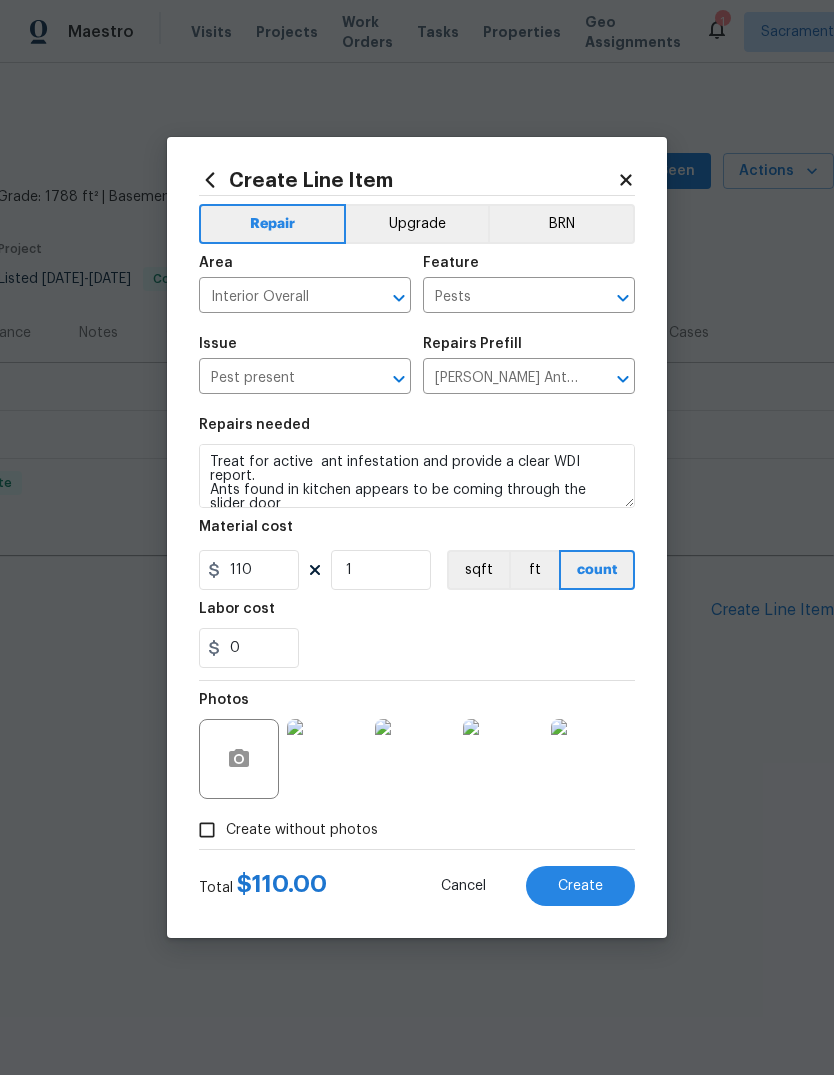 click on "Create" at bounding box center [580, 886] 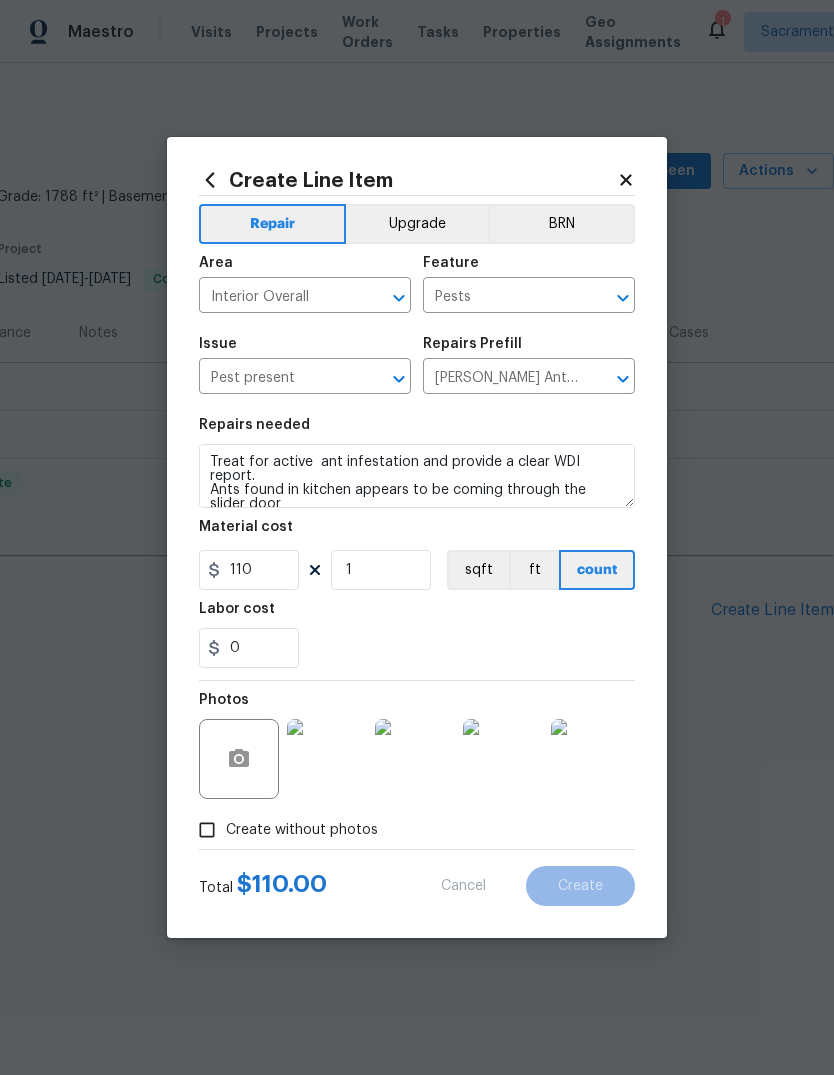 type 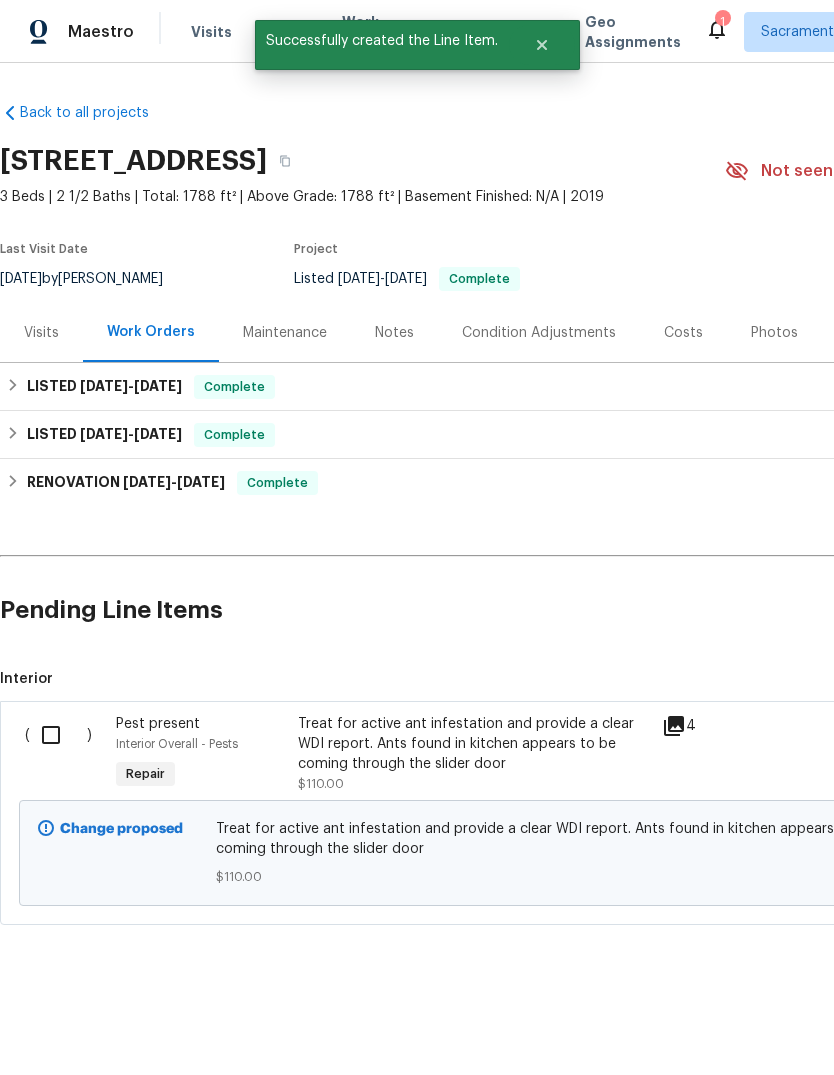 scroll, scrollTop: 0, scrollLeft: 0, axis: both 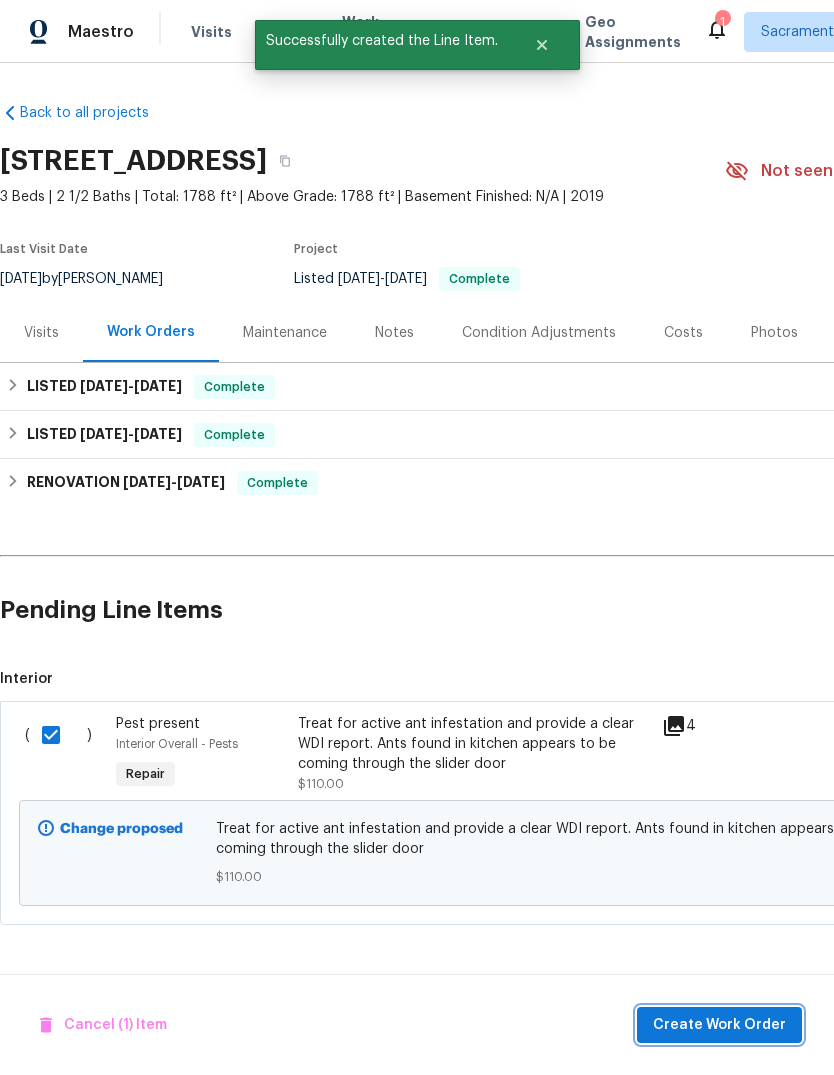 click on "Create Work Order" at bounding box center (719, 1025) 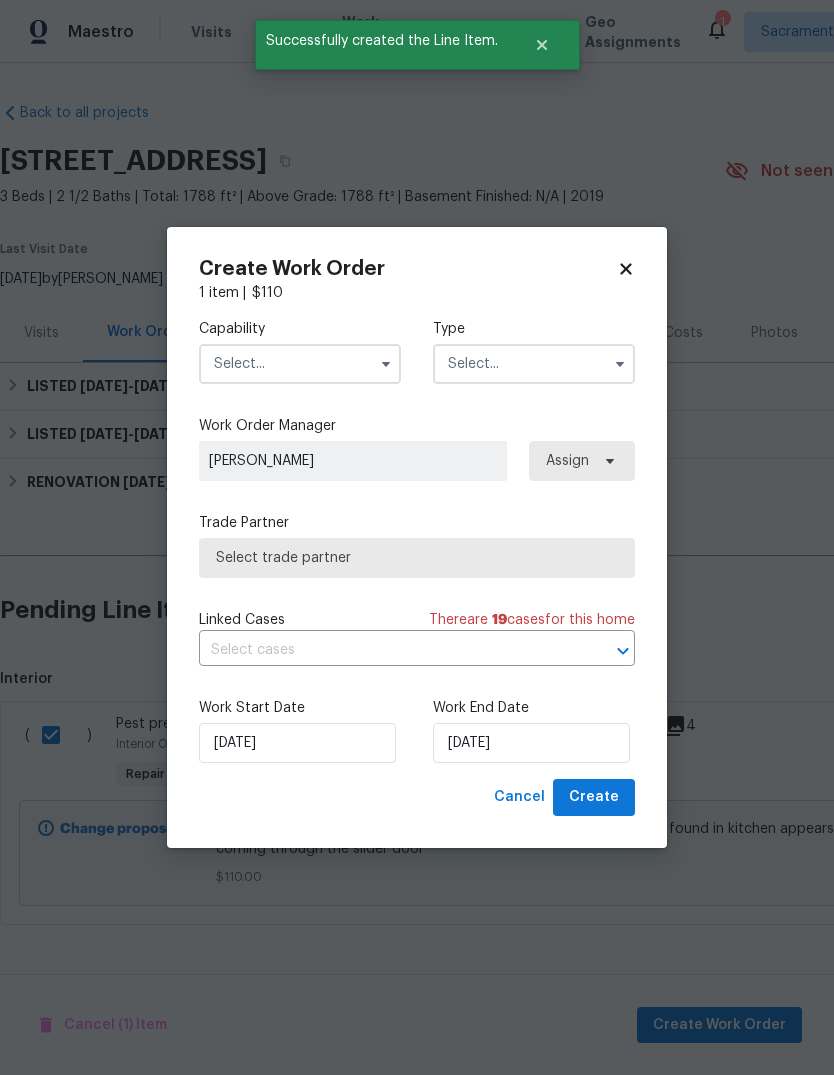 click at bounding box center (300, 364) 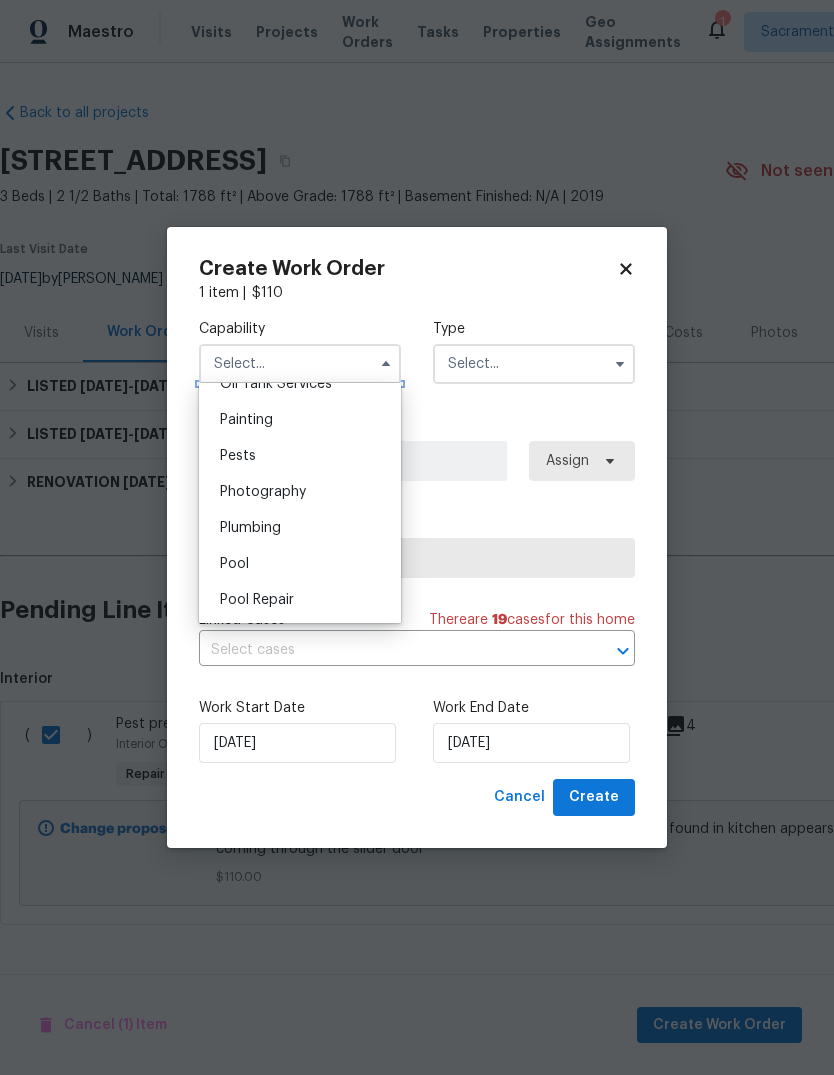 scroll, scrollTop: 1668, scrollLeft: 0, axis: vertical 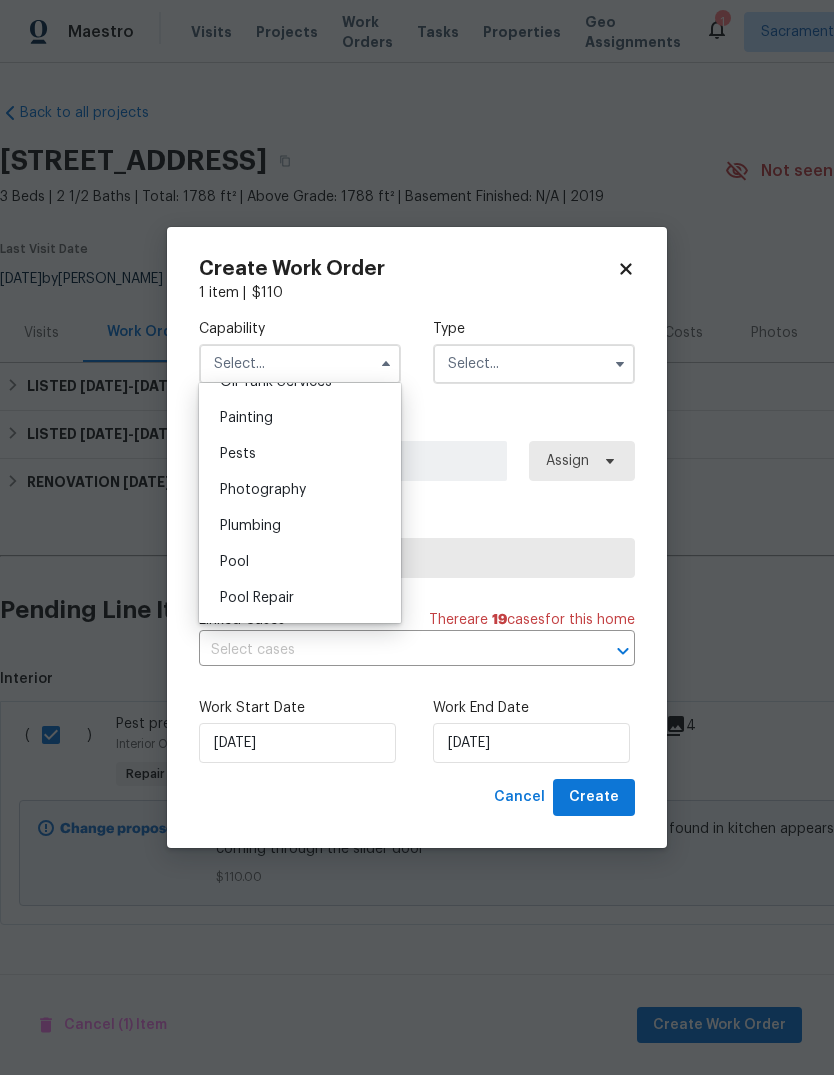 click on "Pests" at bounding box center (300, 454) 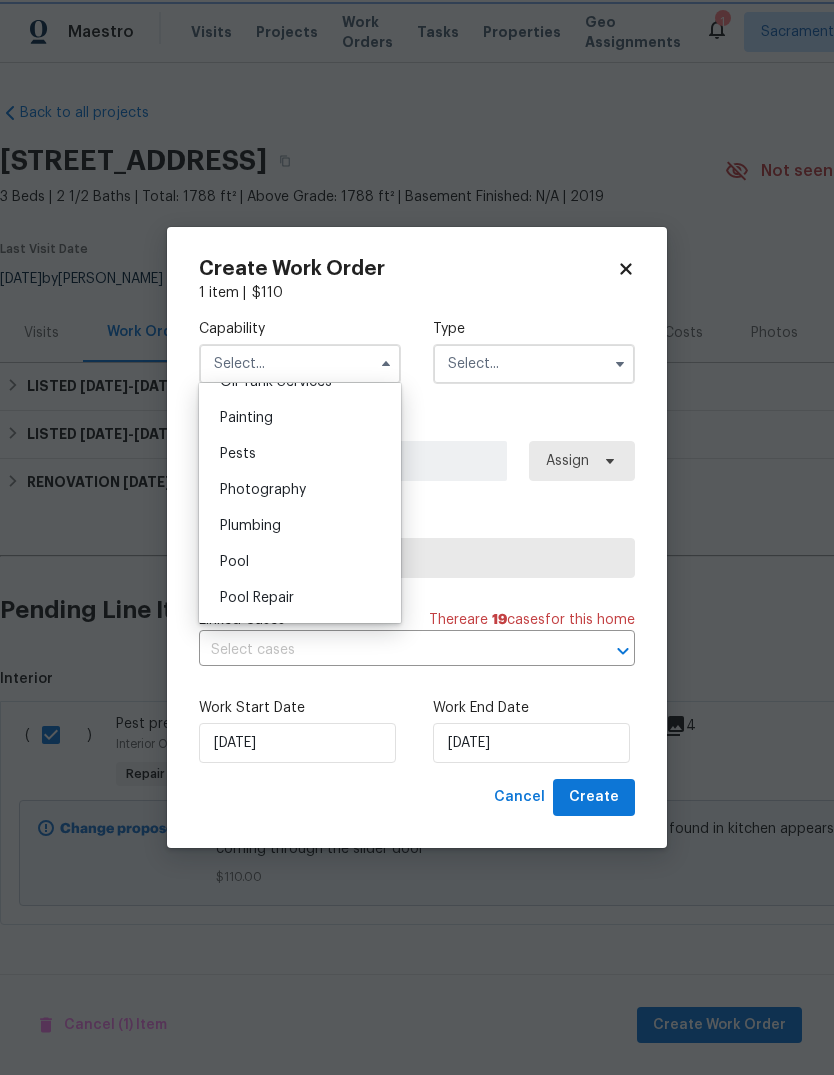 type on "Pests" 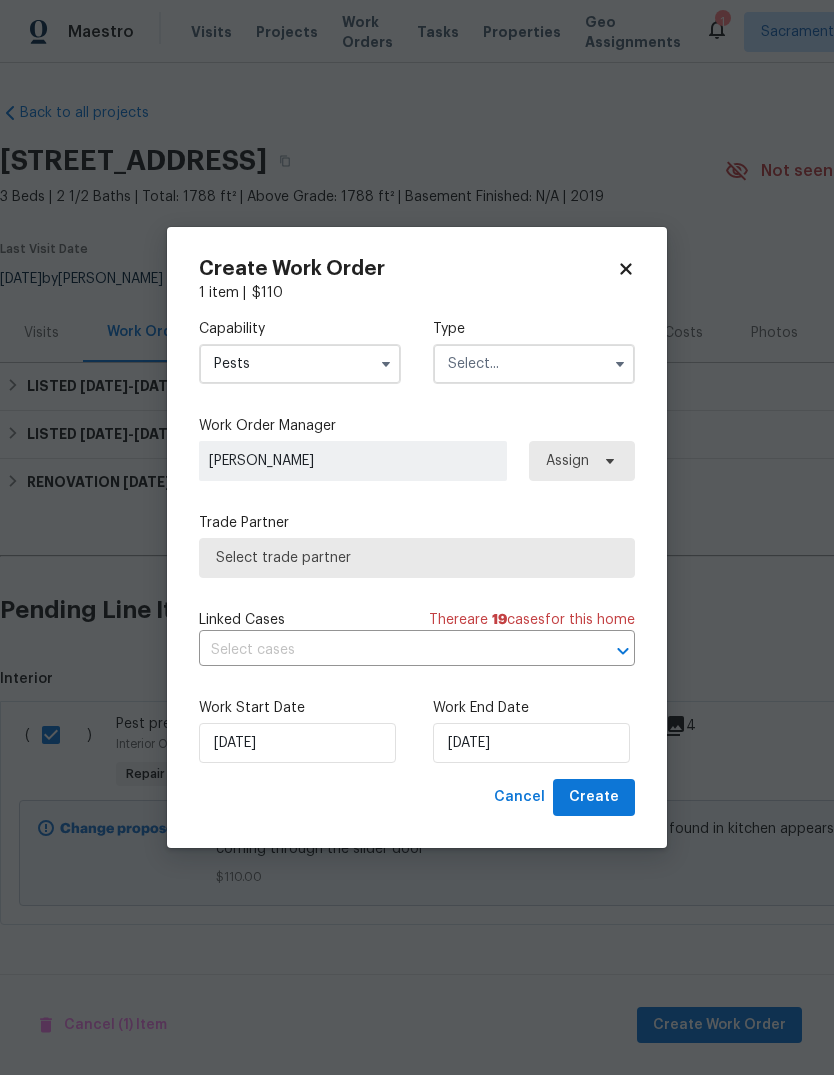 click at bounding box center (534, 364) 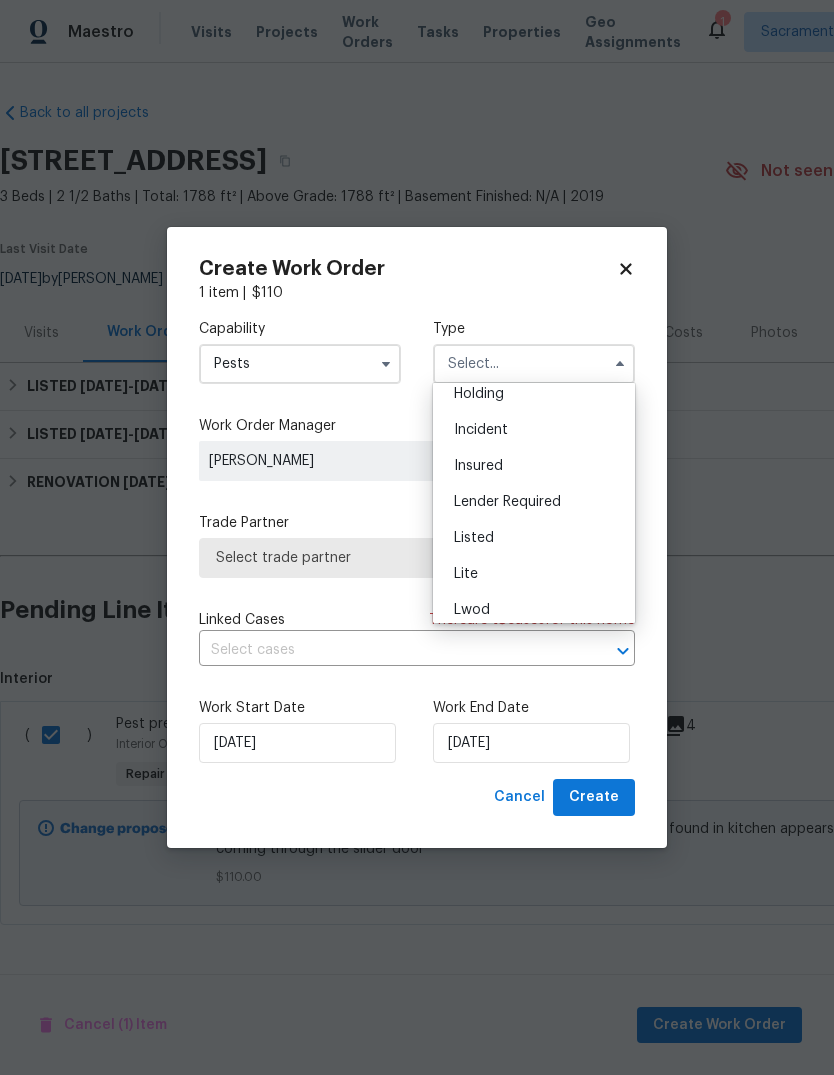 scroll, scrollTop: 96, scrollLeft: 0, axis: vertical 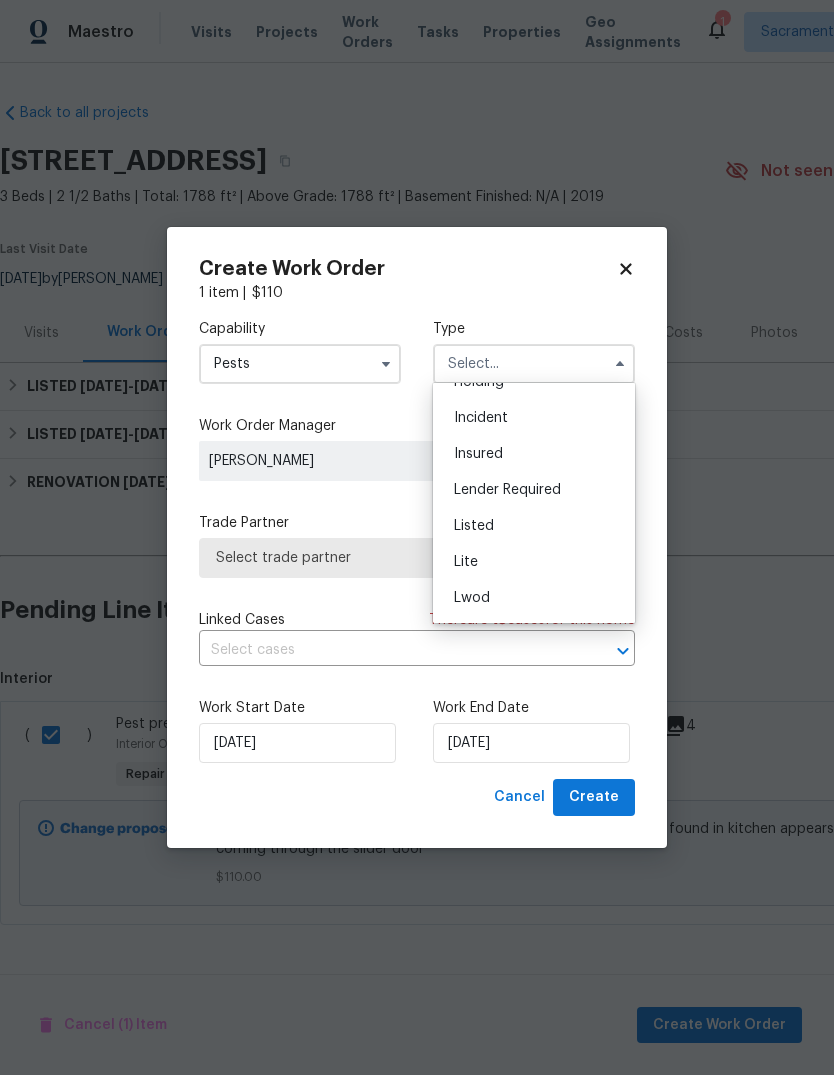 click on "Listed" at bounding box center (534, 526) 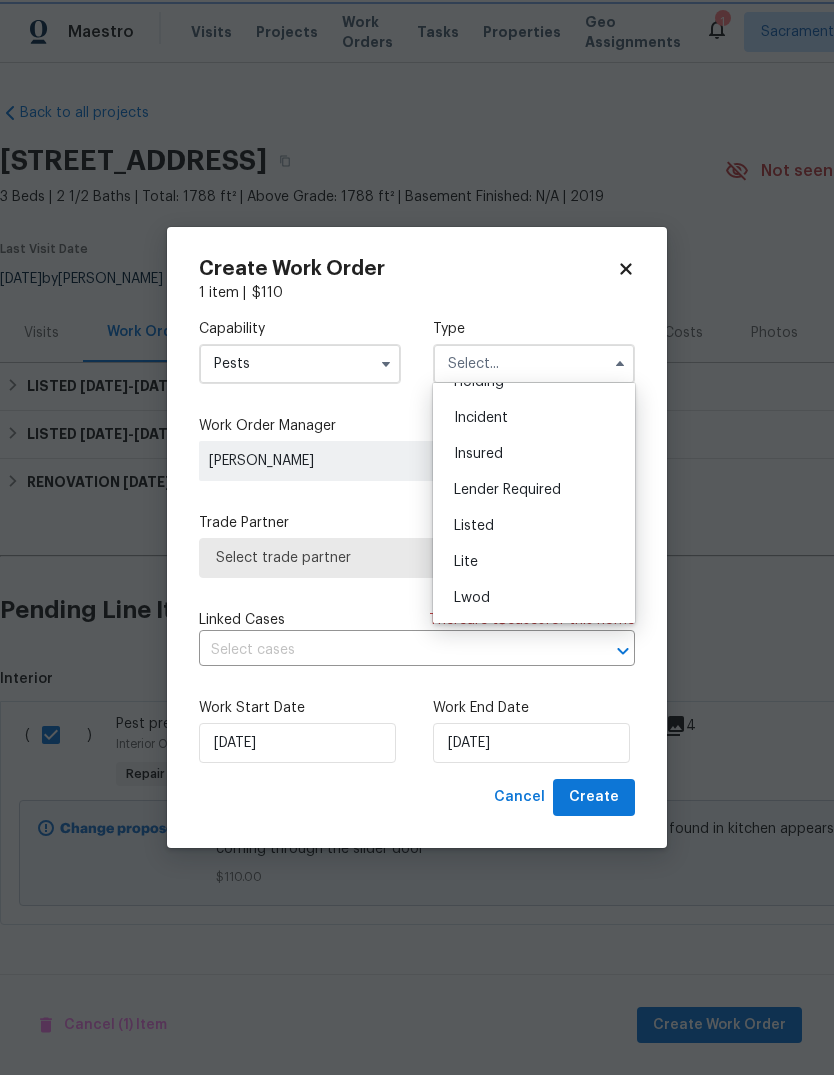 type on "Listed" 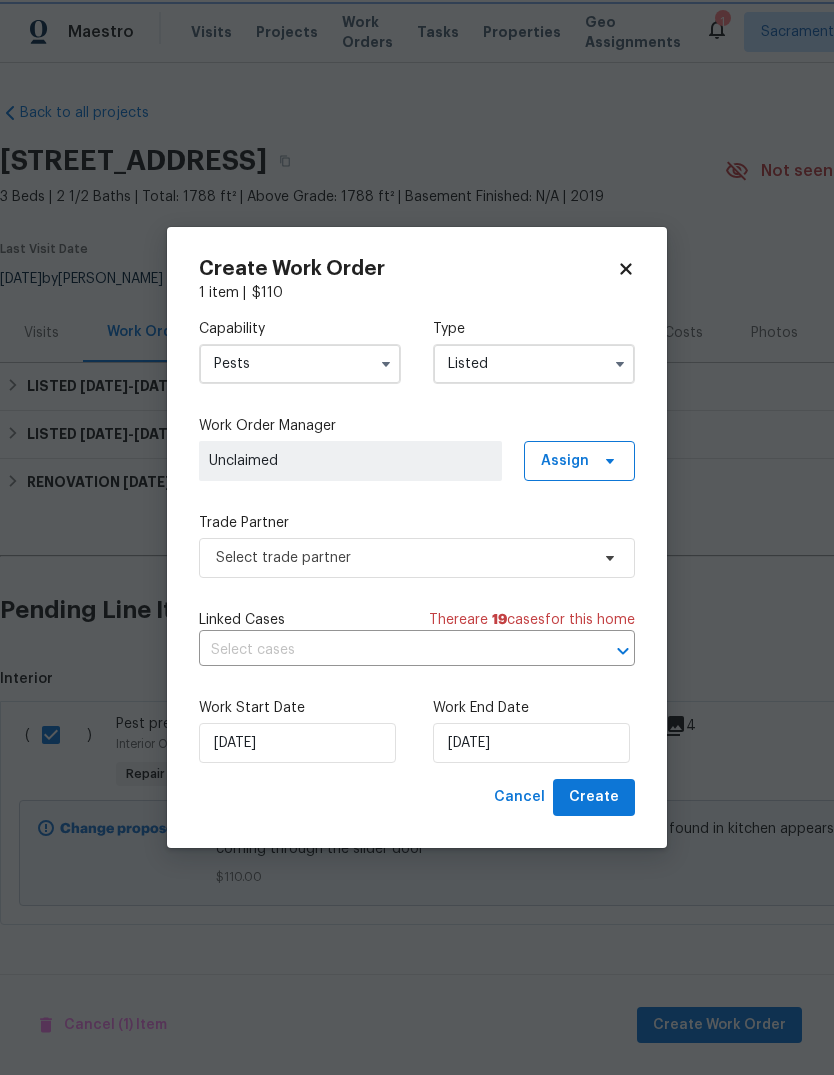 scroll, scrollTop: 0, scrollLeft: 0, axis: both 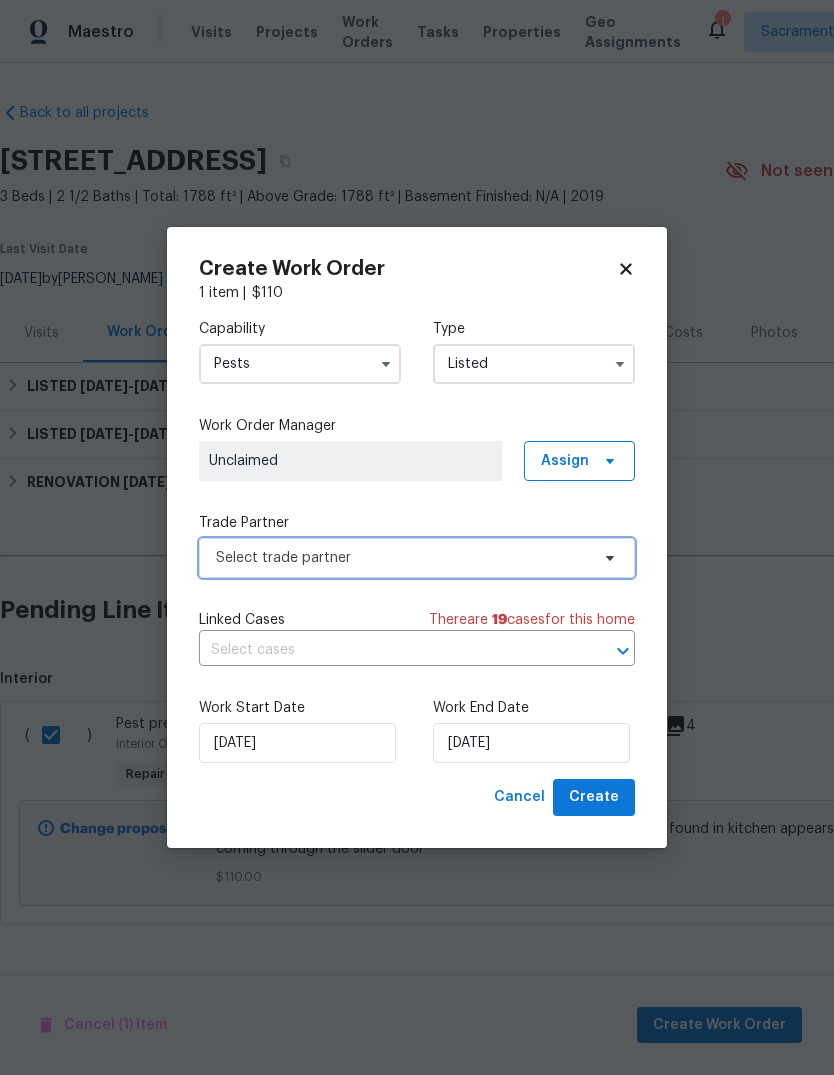 click 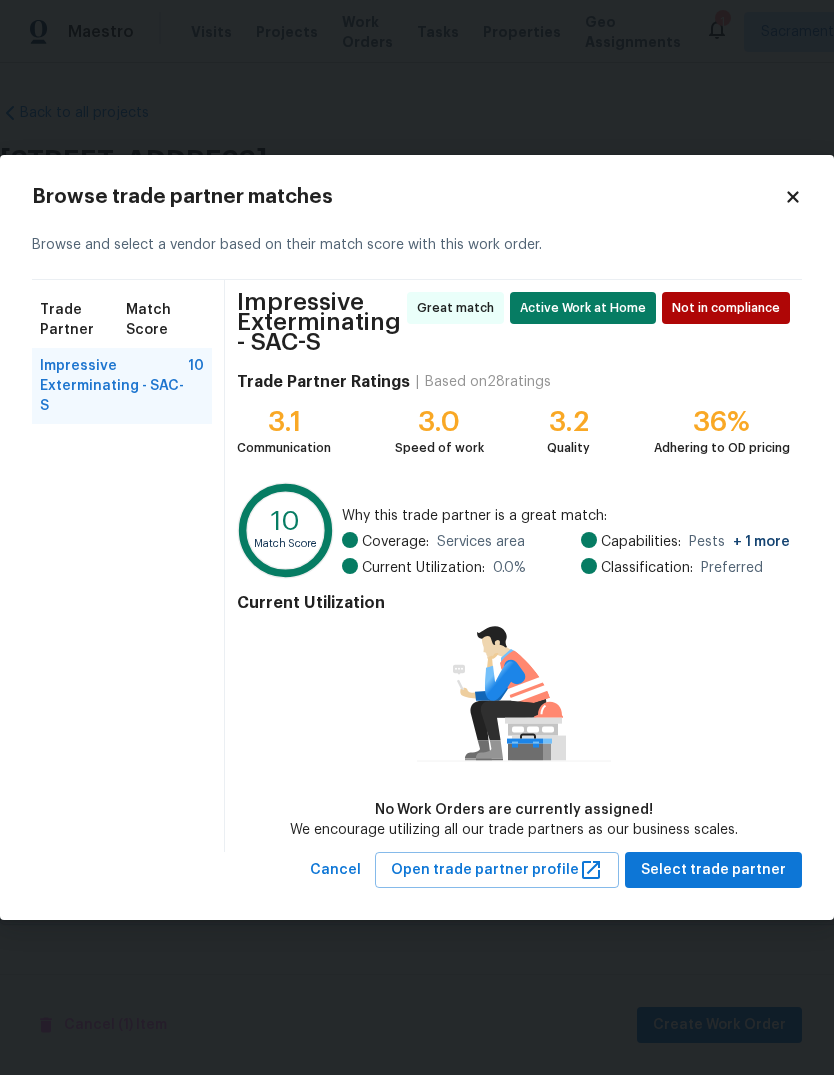 click on "Impressive Exterminating - SAC-S" at bounding box center (114, 386) 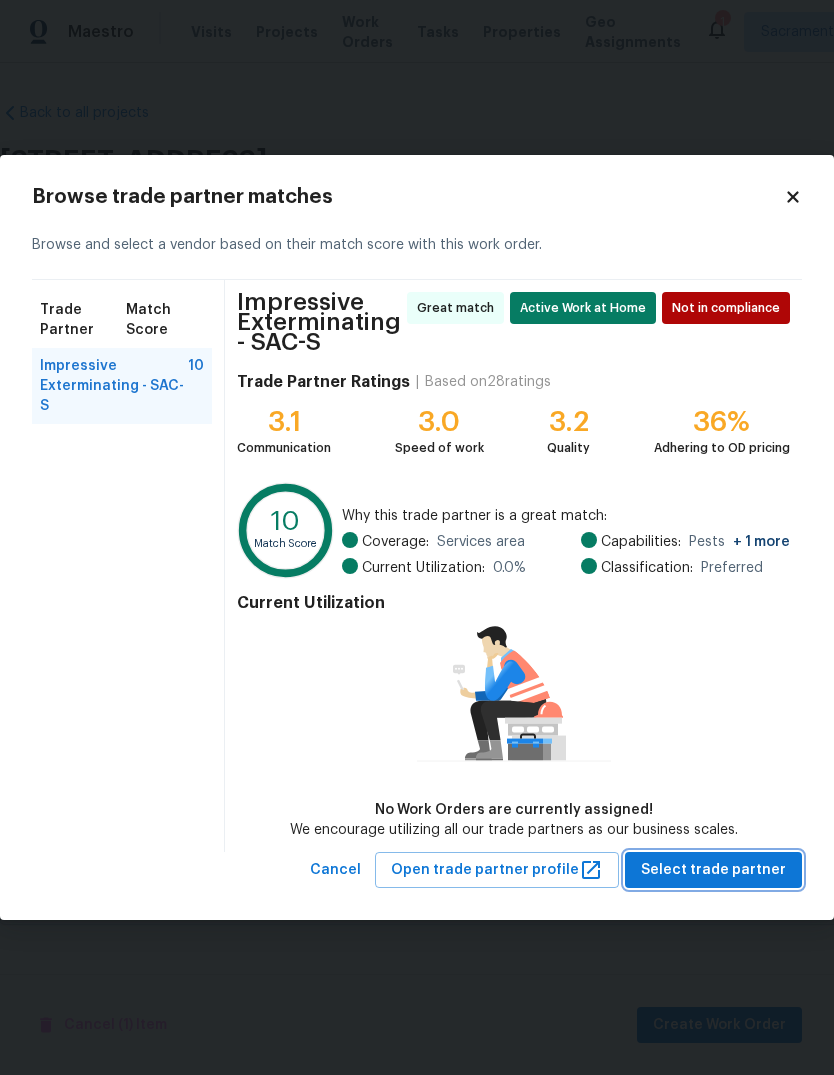 click on "Select trade partner" at bounding box center (713, 870) 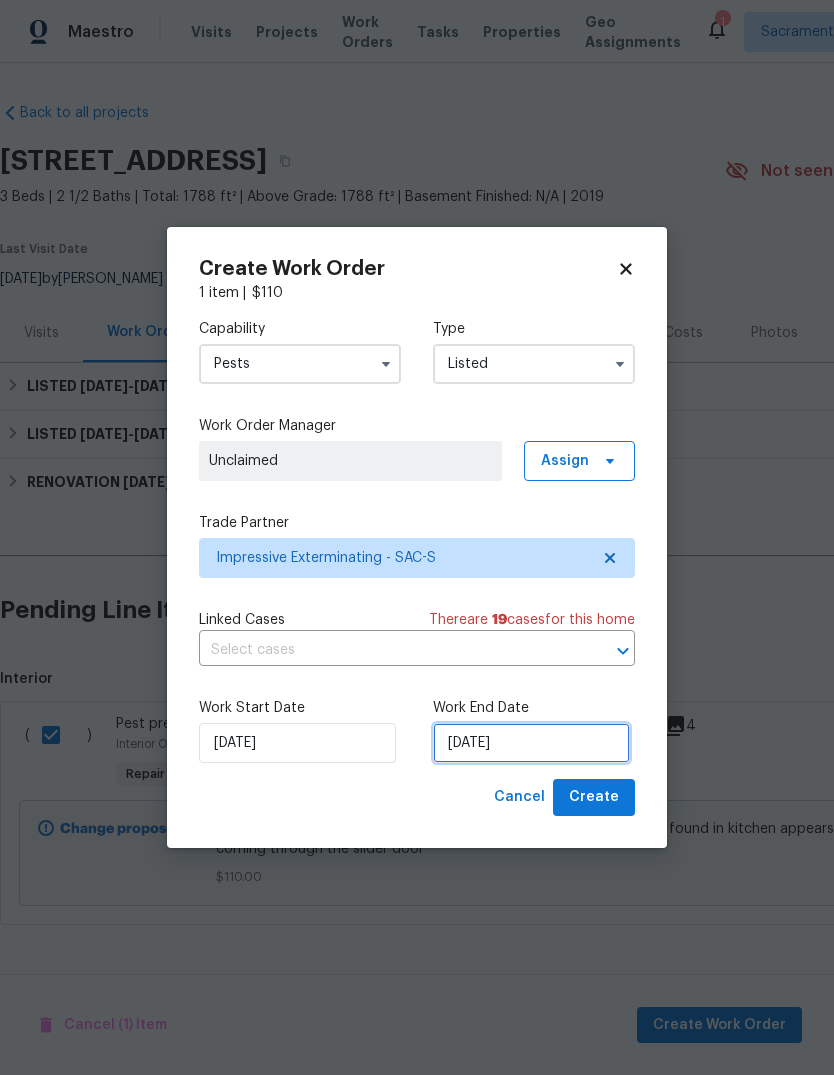 click on "[DATE]" at bounding box center (531, 743) 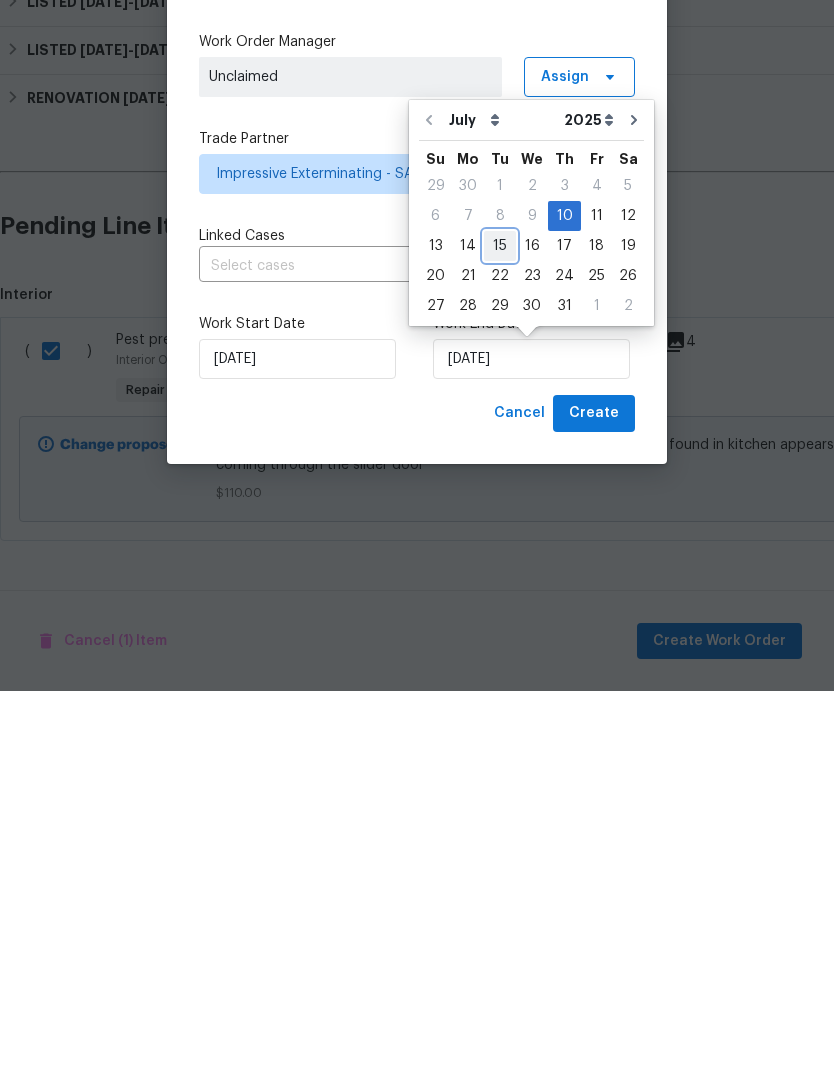 click on "15" at bounding box center (500, 630) 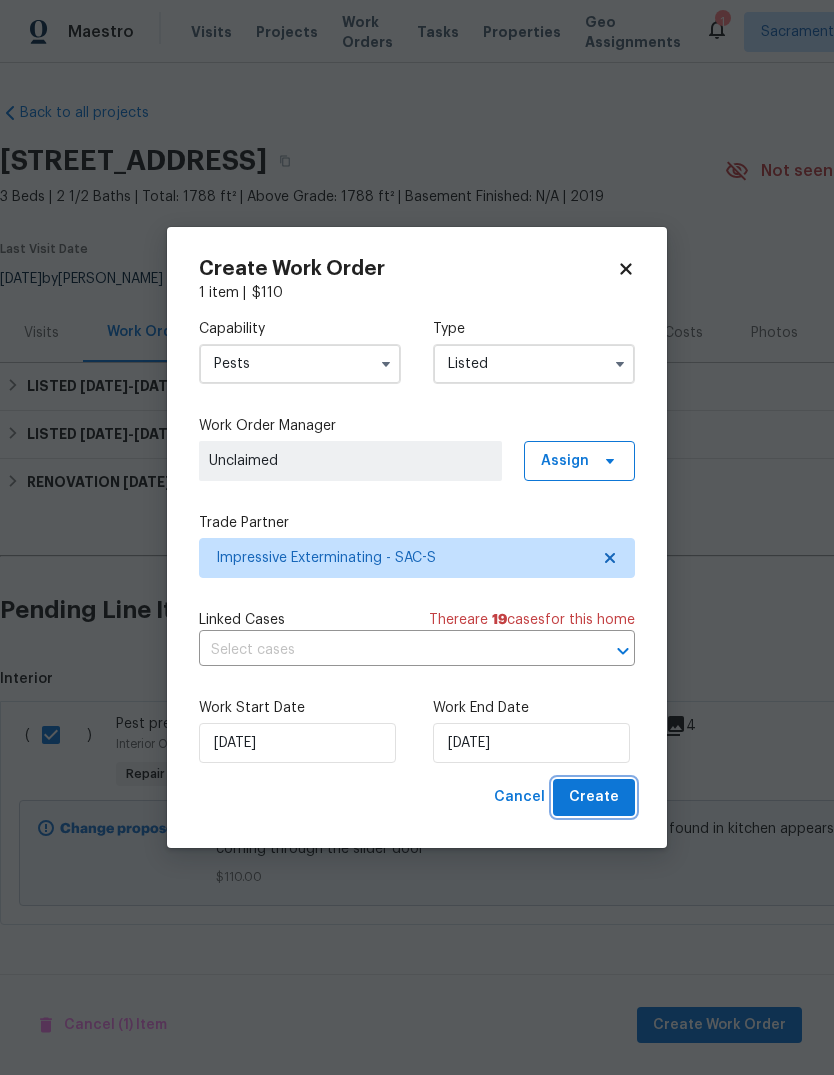 click on "Create" at bounding box center [594, 797] 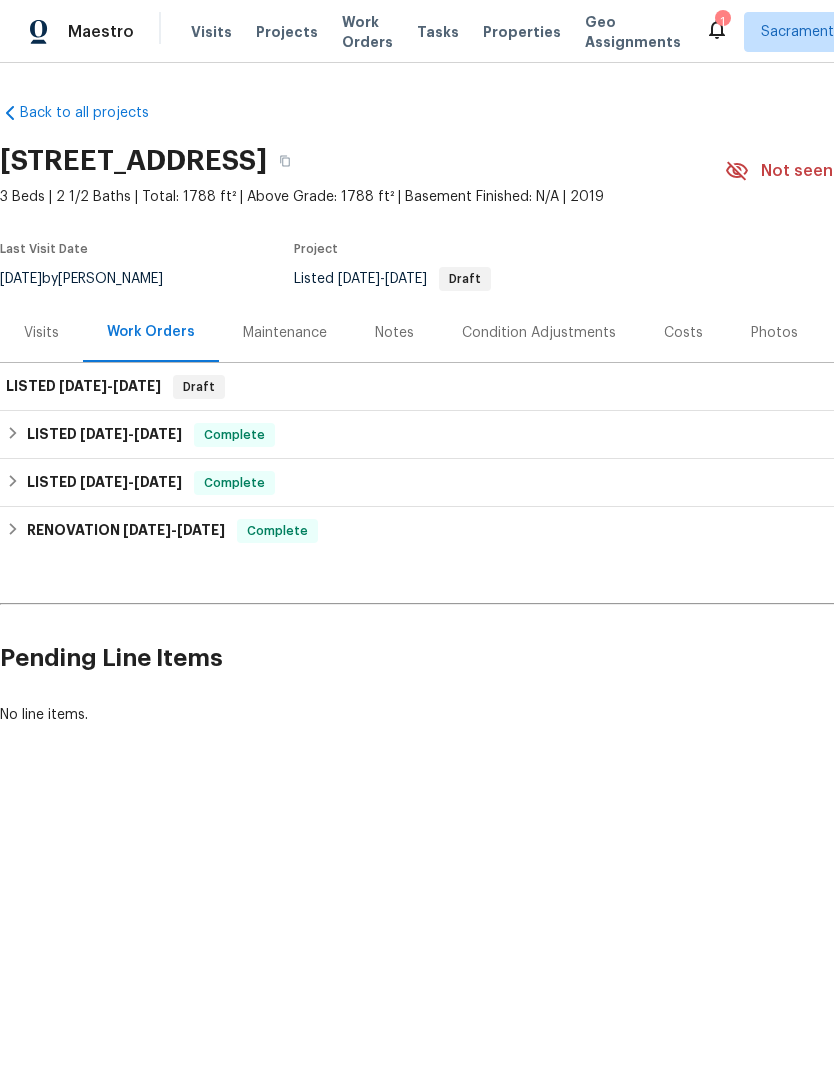 scroll, scrollTop: 0, scrollLeft: -1, axis: horizontal 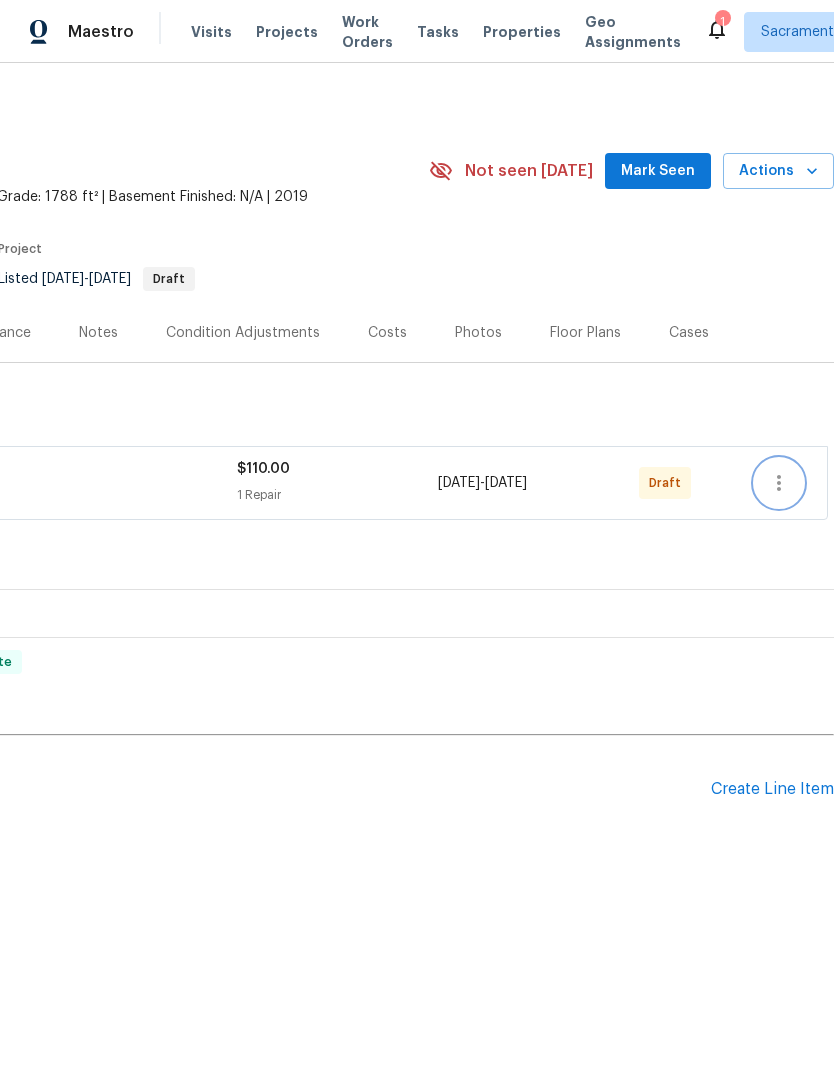 click 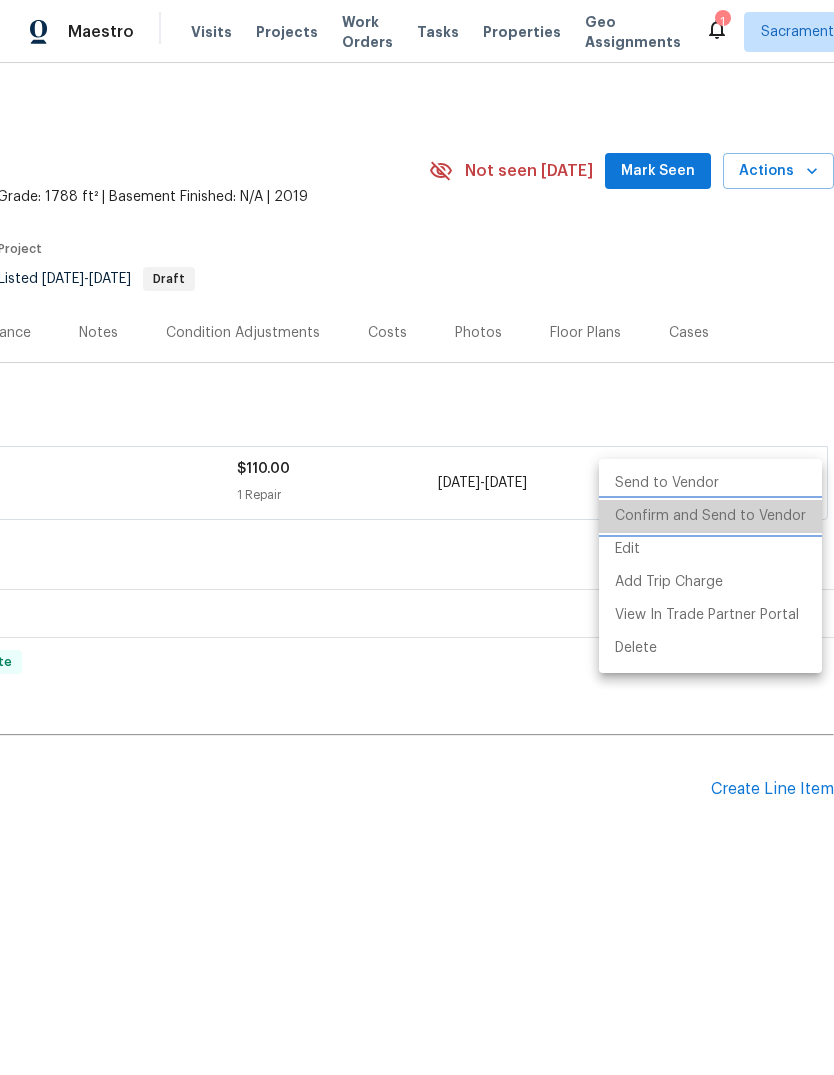 click on "Confirm and Send to Vendor" at bounding box center (710, 516) 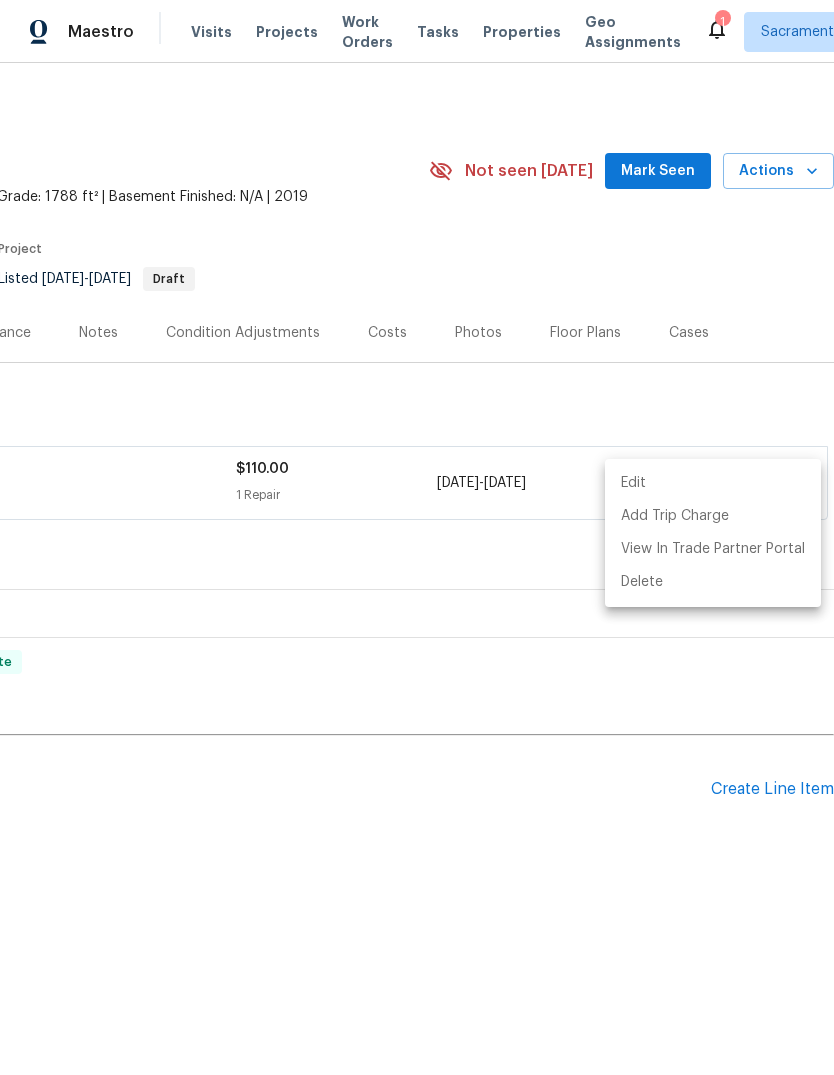 click at bounding box center [417, 537] 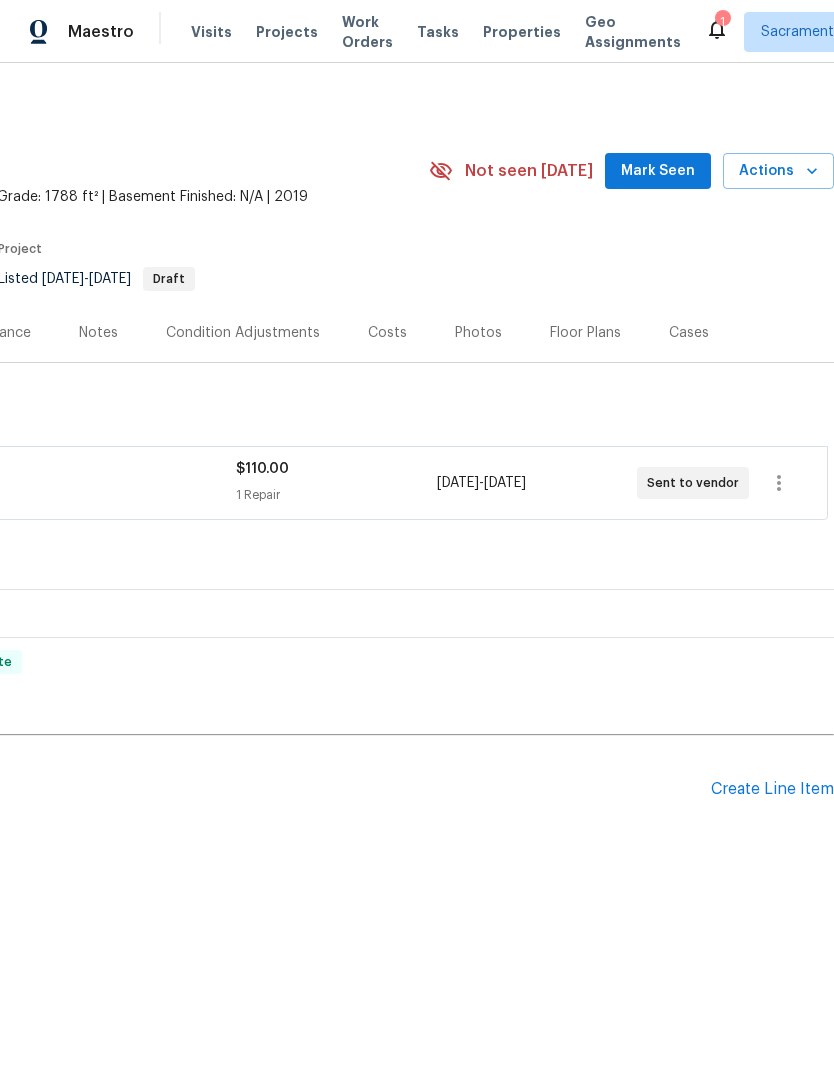 click on "Mark Seen" at bounding box center [658, 171] 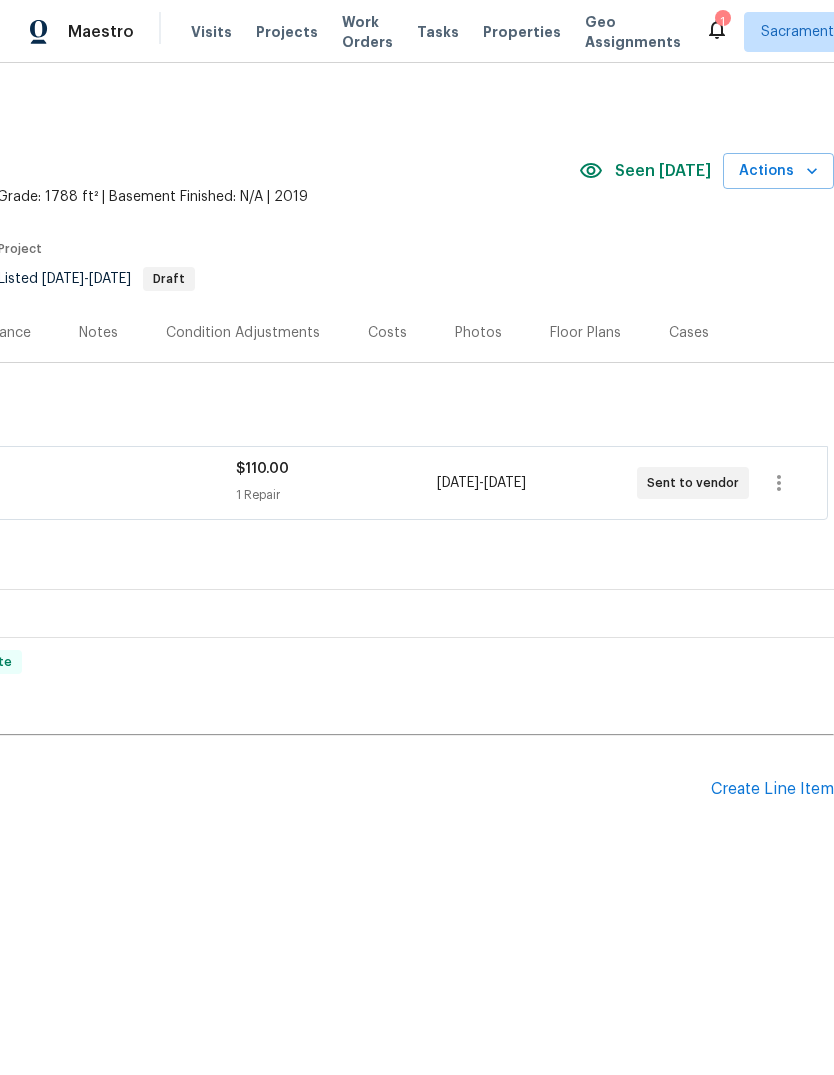 click on "1" at bounding box center [722, 22] 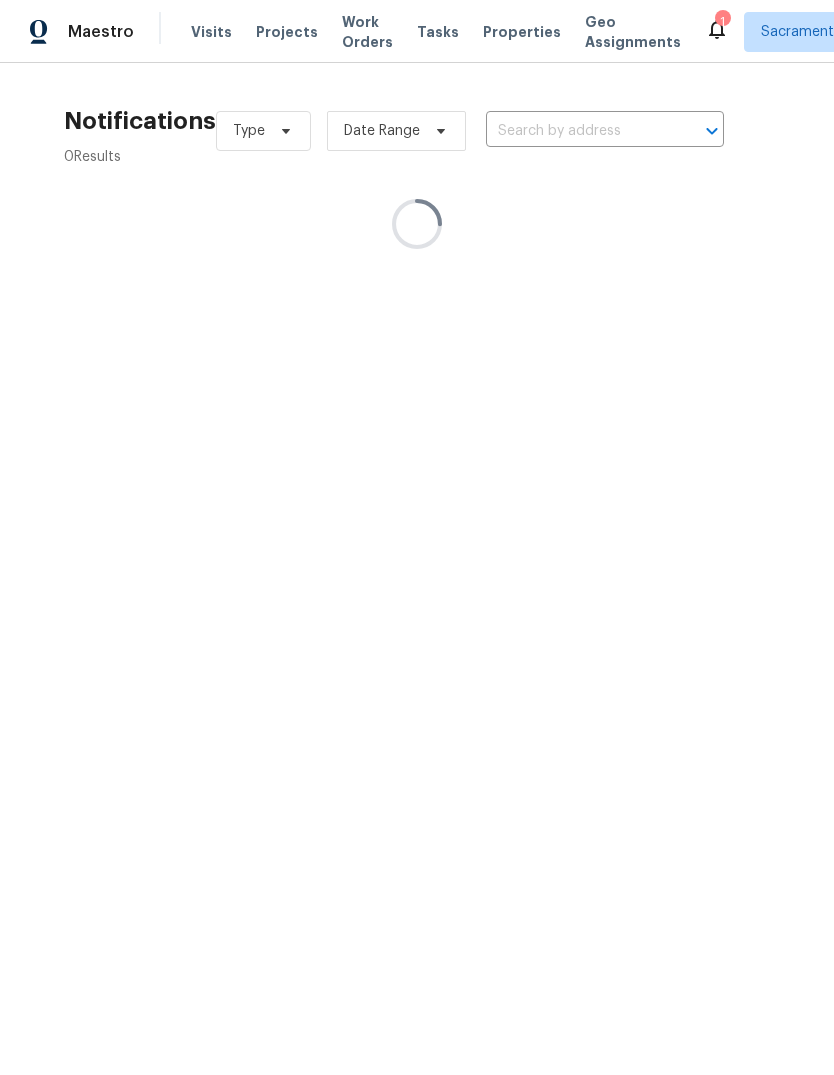 click 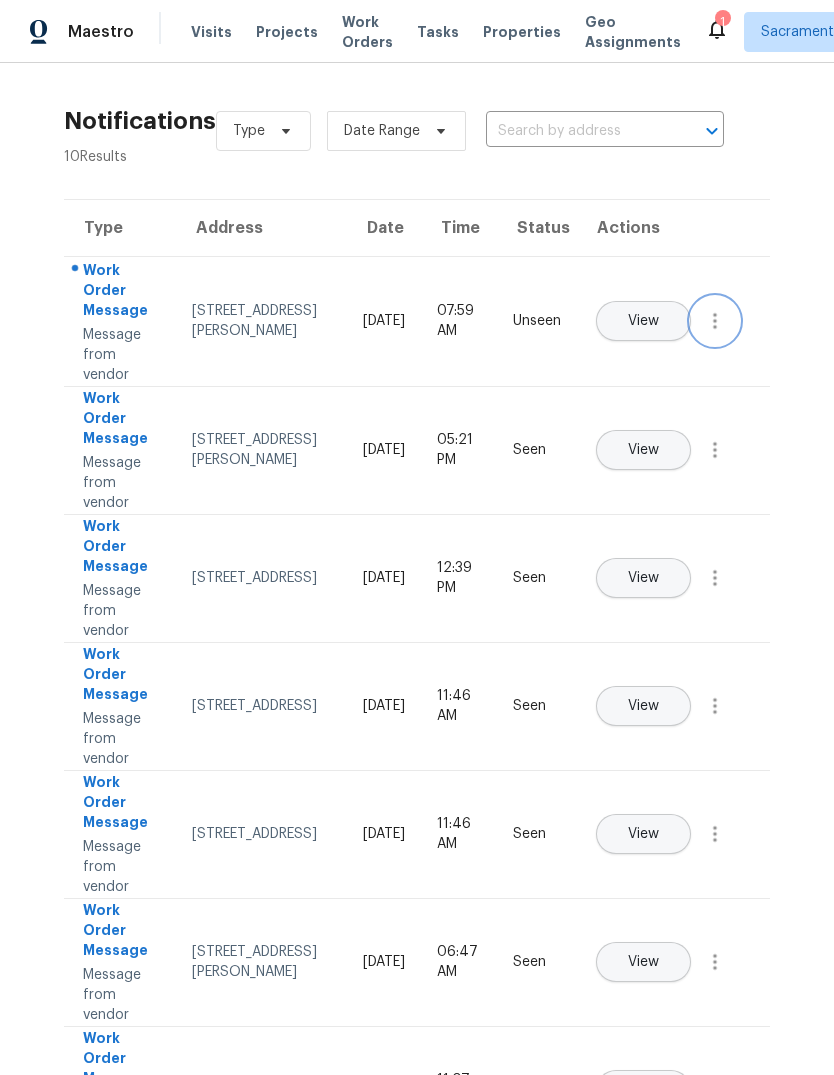 click 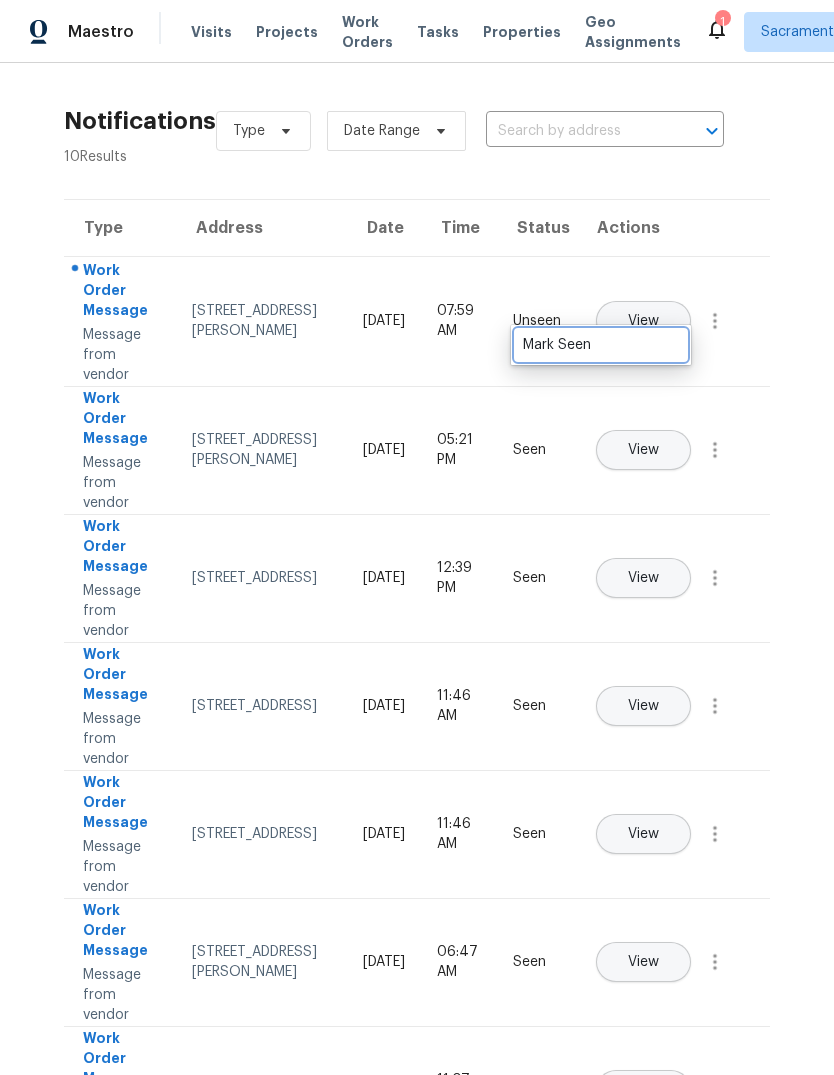 click on "Mark Seen" at bounding box center [601, 345] 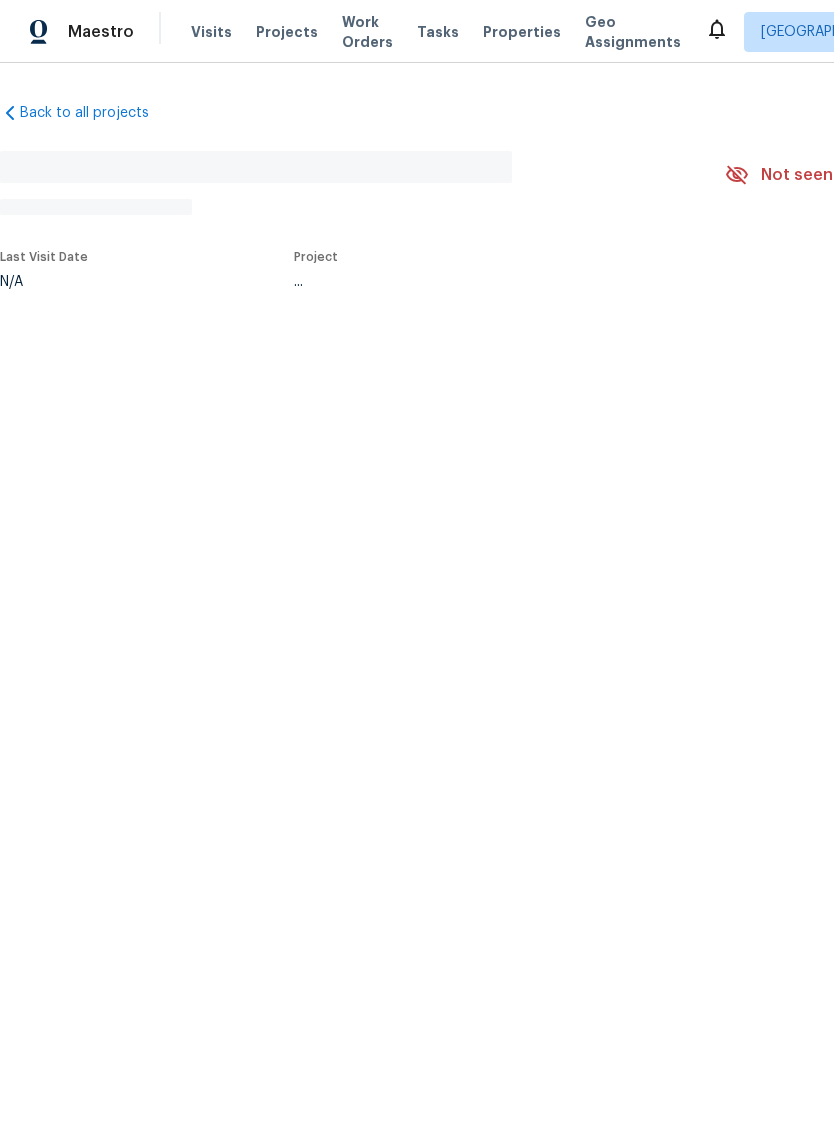 scroll, scrollTop: 0, scrollLeft: 0, axis: both 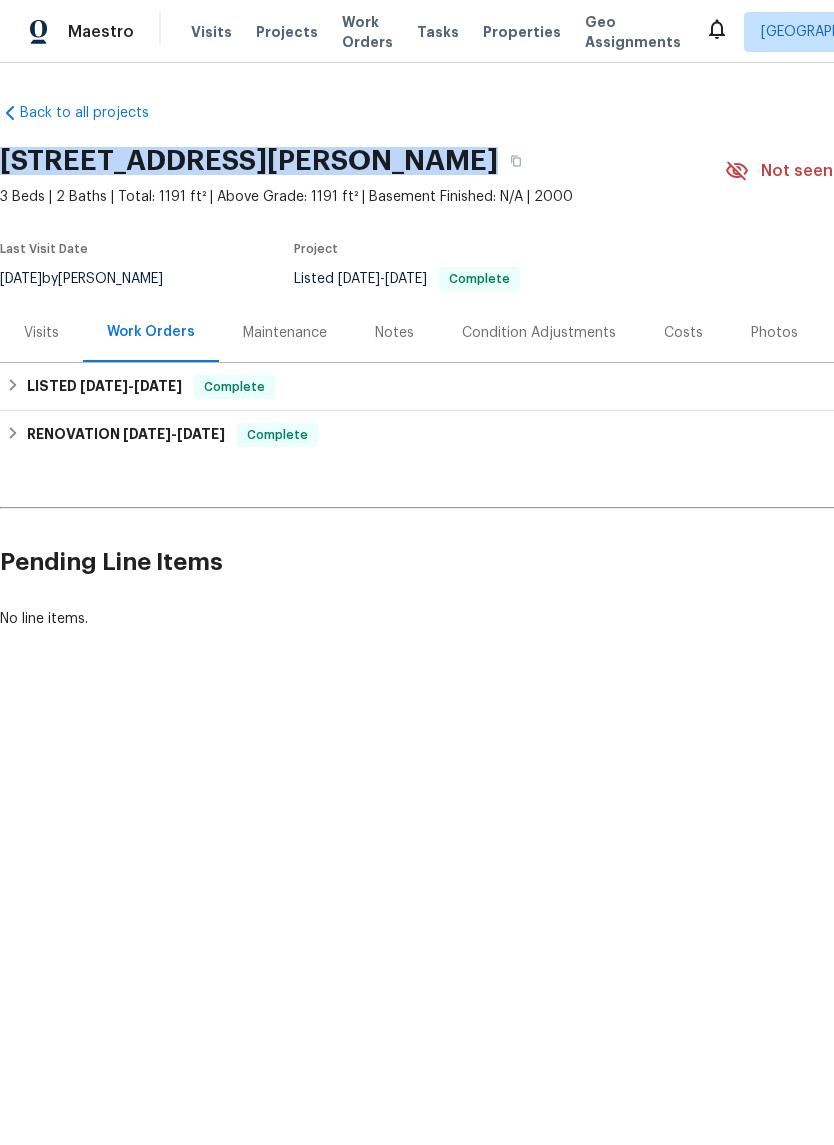 click on "Visits" at bounding box center (211, 32) 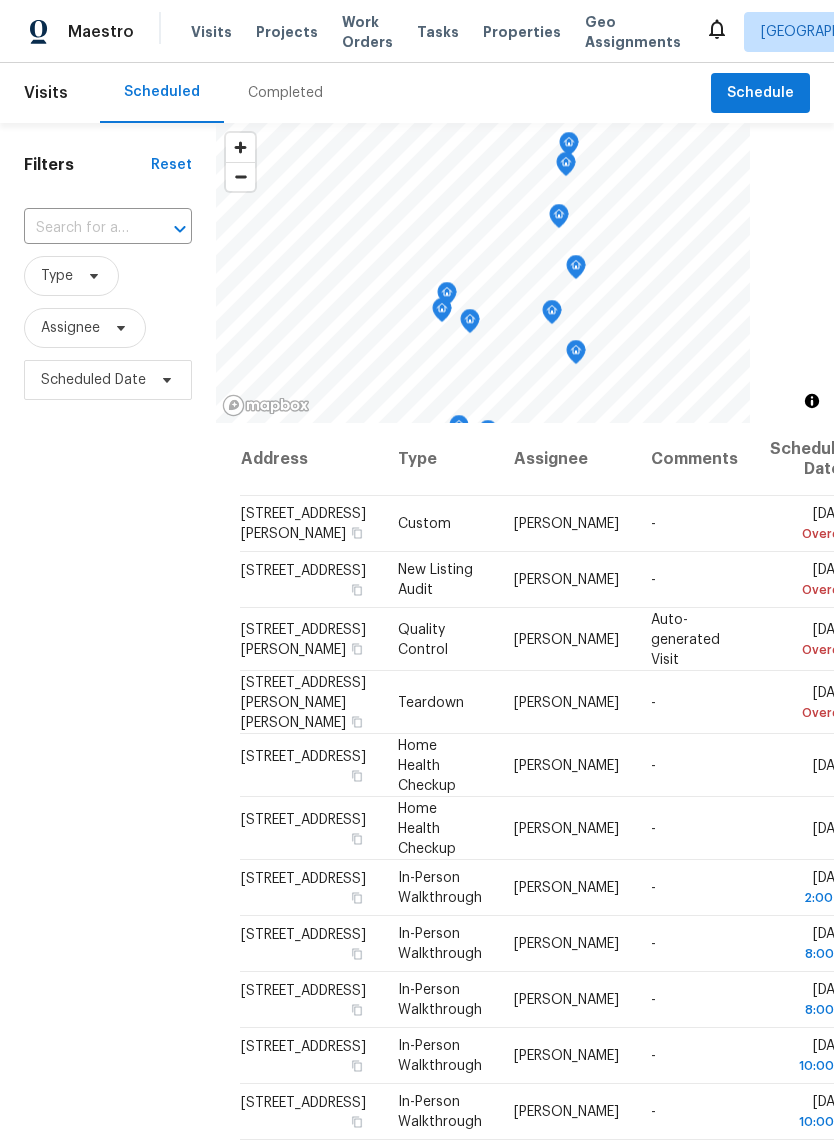 click at bounding box center (80, 228) 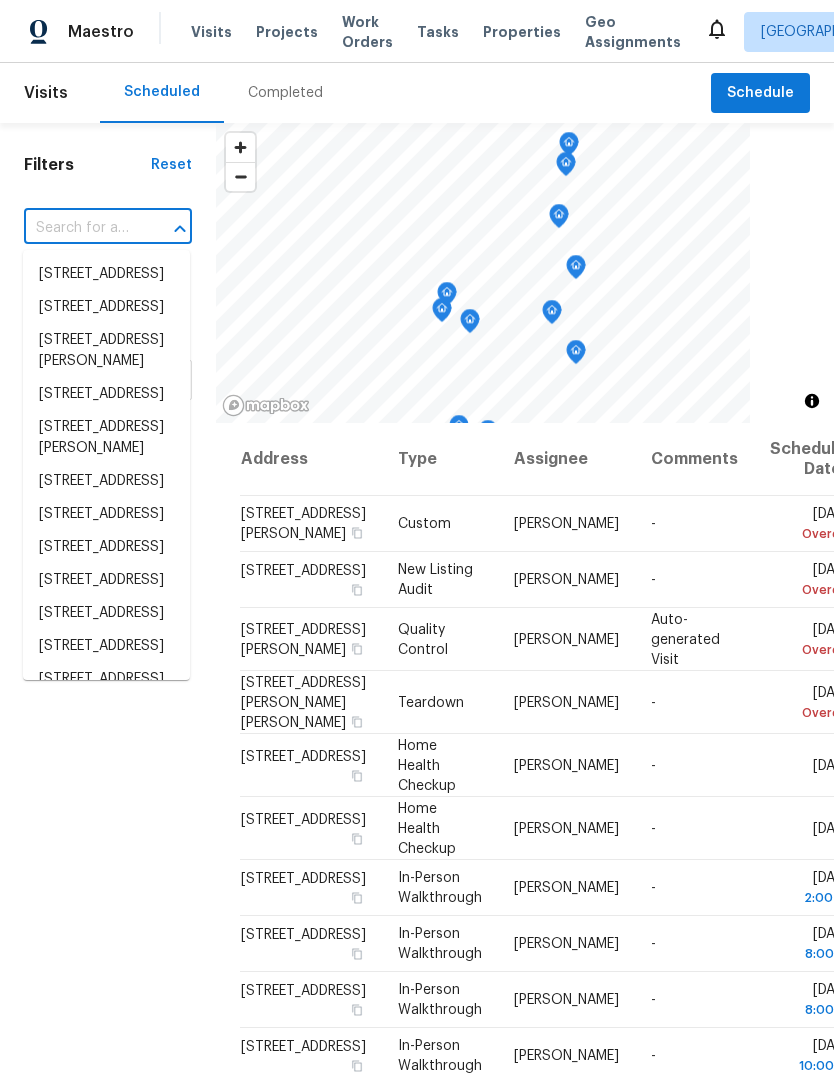 paste on "560 Stewart Way, Rio Vista, CA 94571" 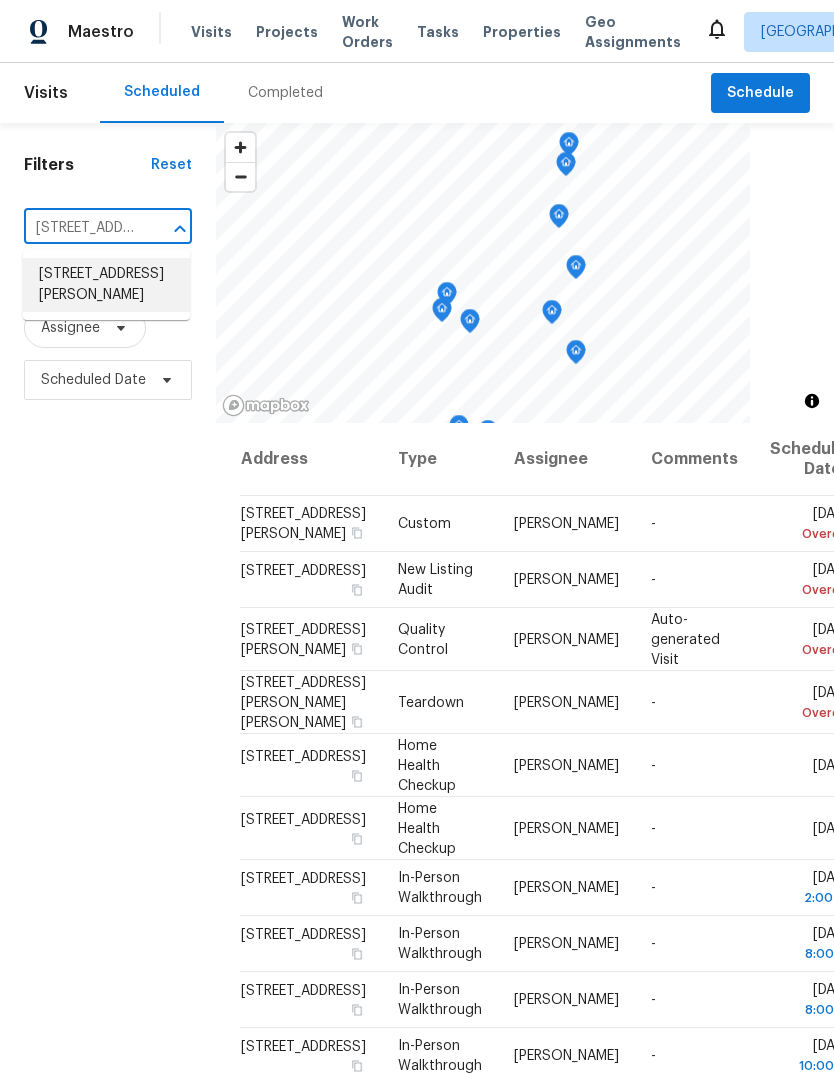 click on "560 Stewart Way, Rio Vista, CA 94571" at bounding box center (106, 285) 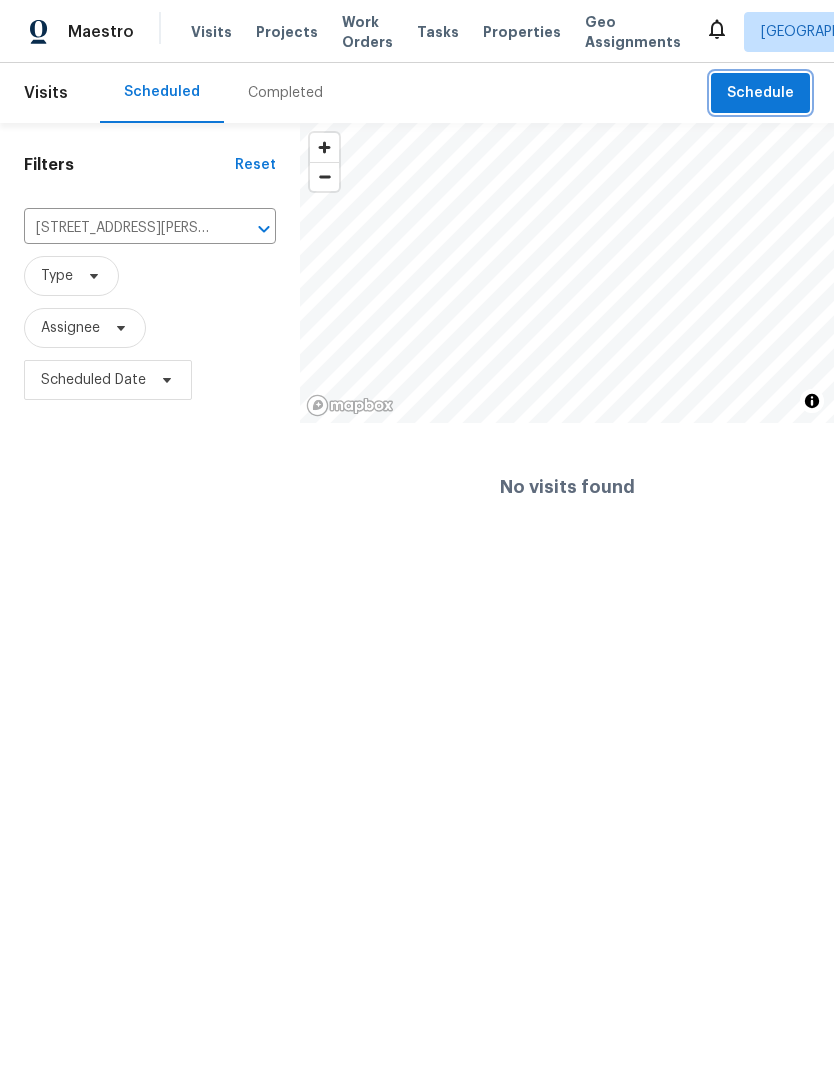 click on "Schedule" at bounding box center [760, 93] 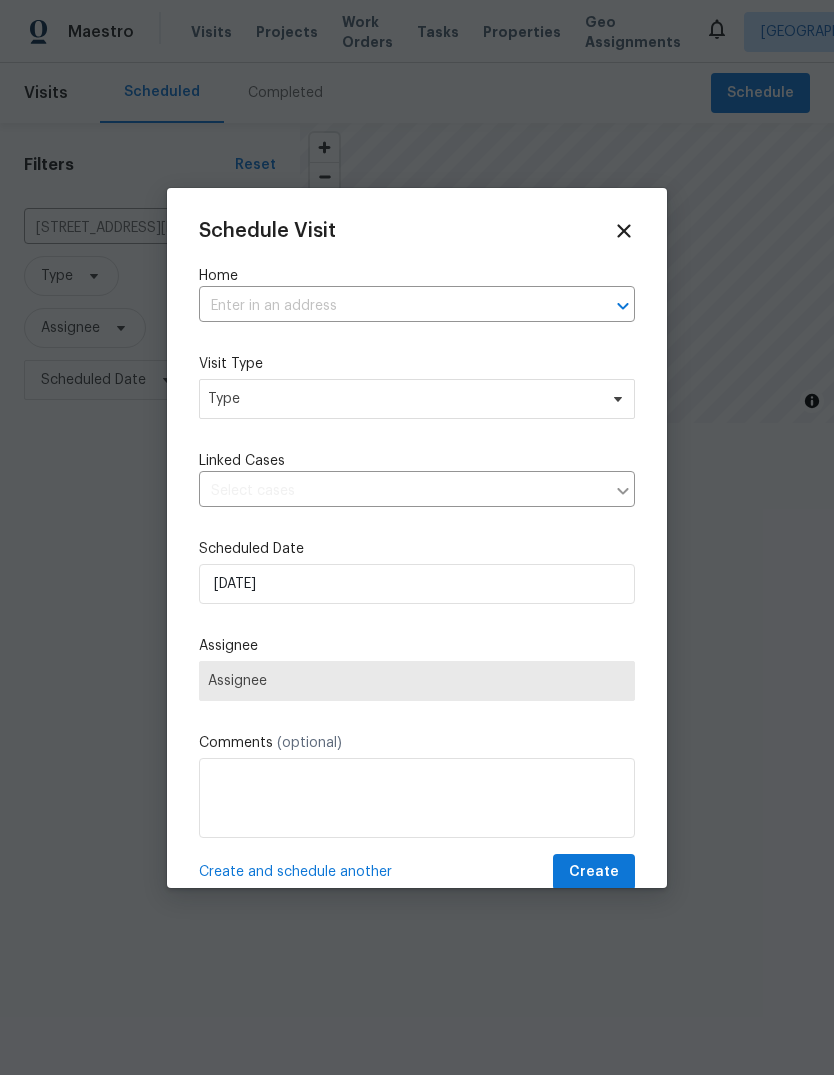 click at bounding box center [389, 306] 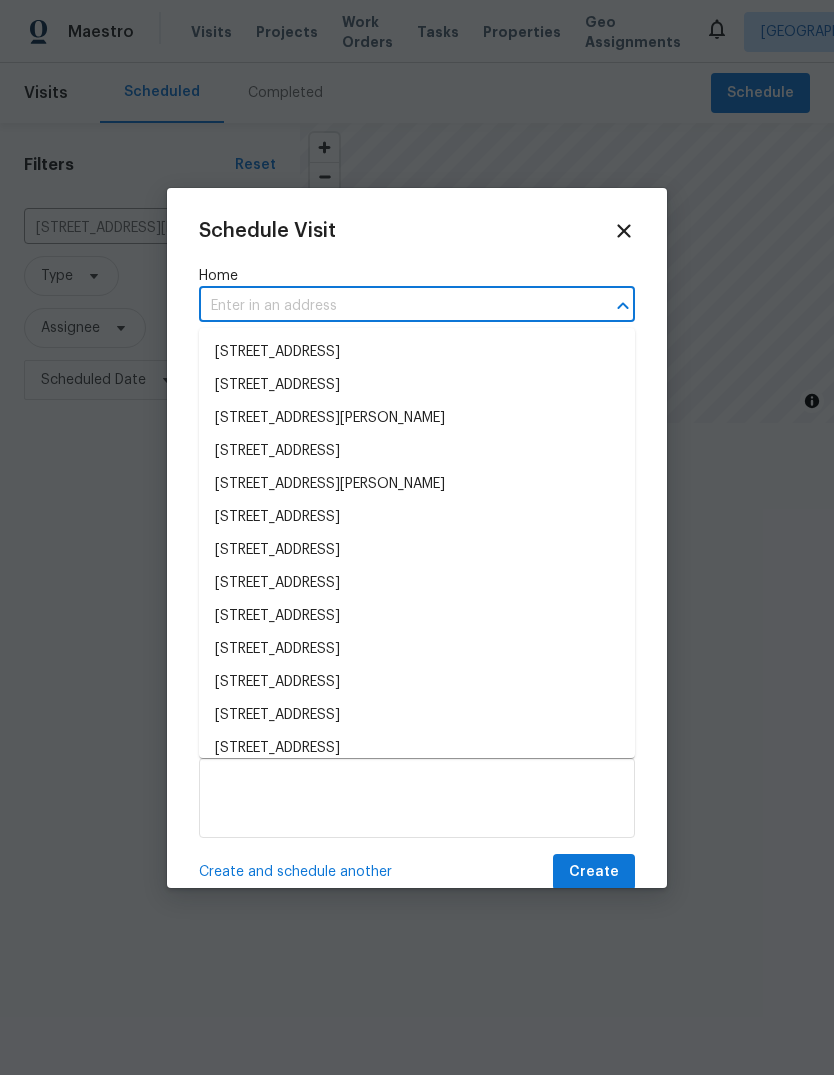 click at bounding box center (389, 306) 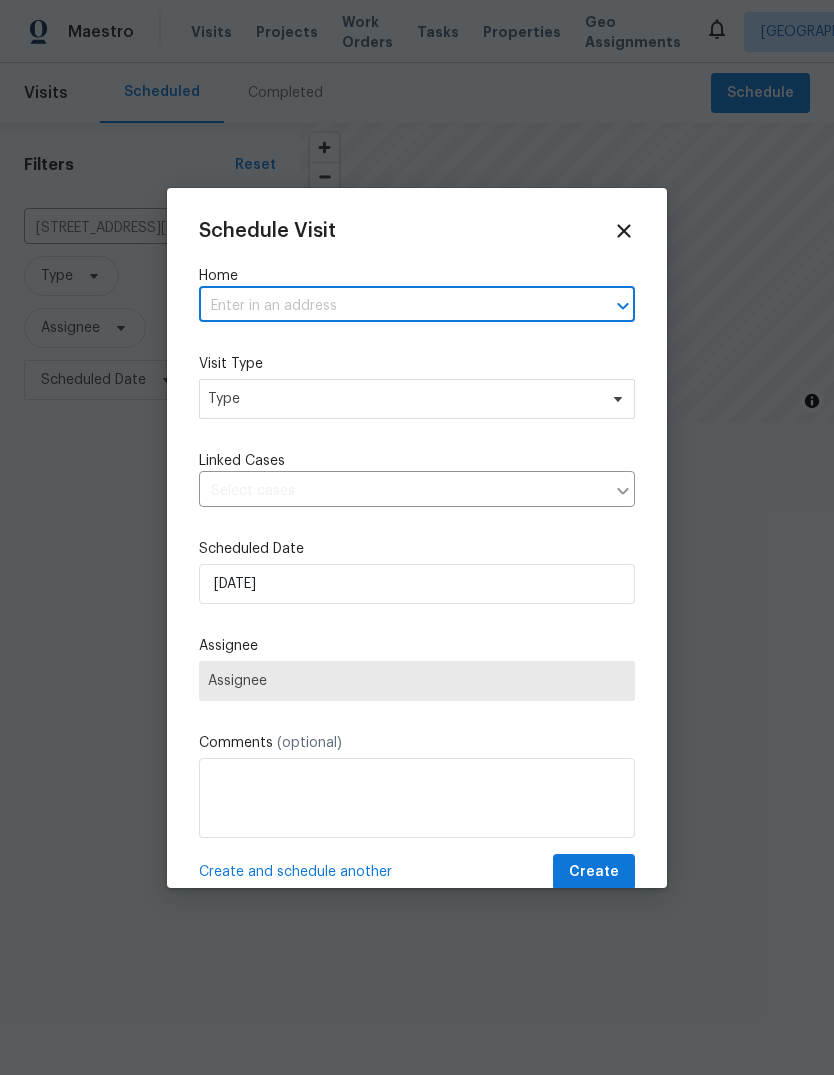 paste on "560 Stewart Way, Rio Vista, CA 94571" 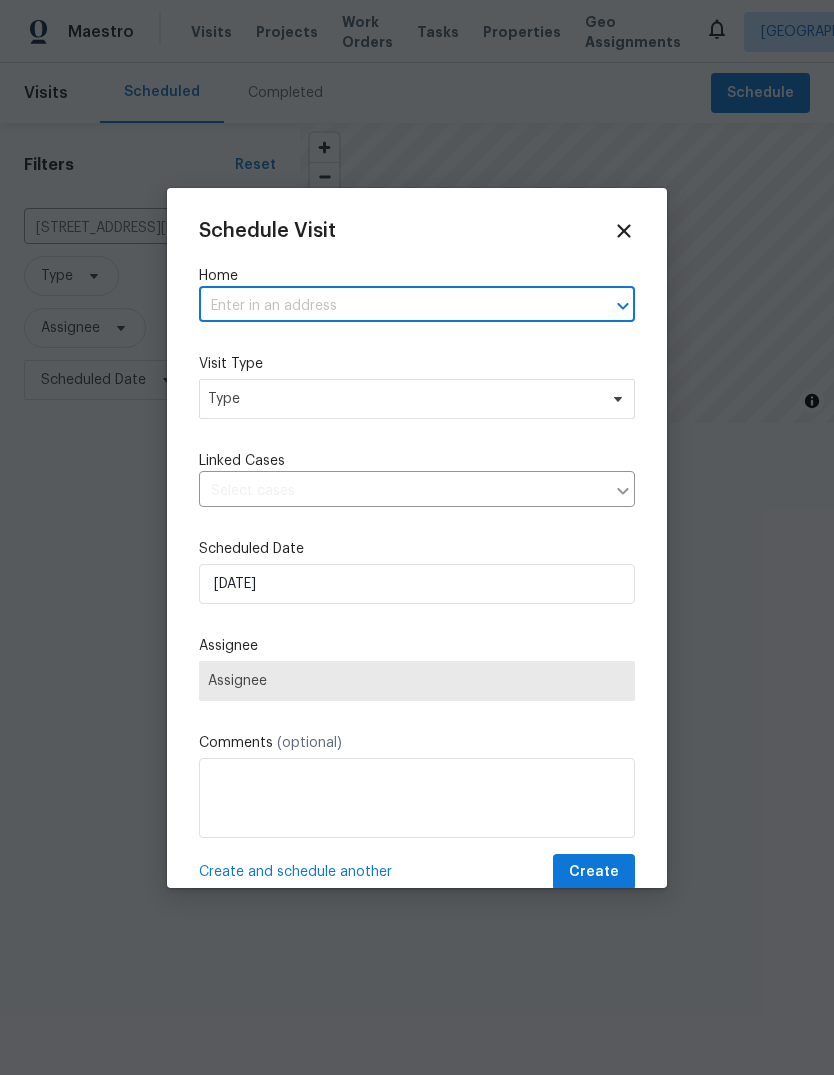 type on "560 Stewart Way, Rio Vista, CA 94571" 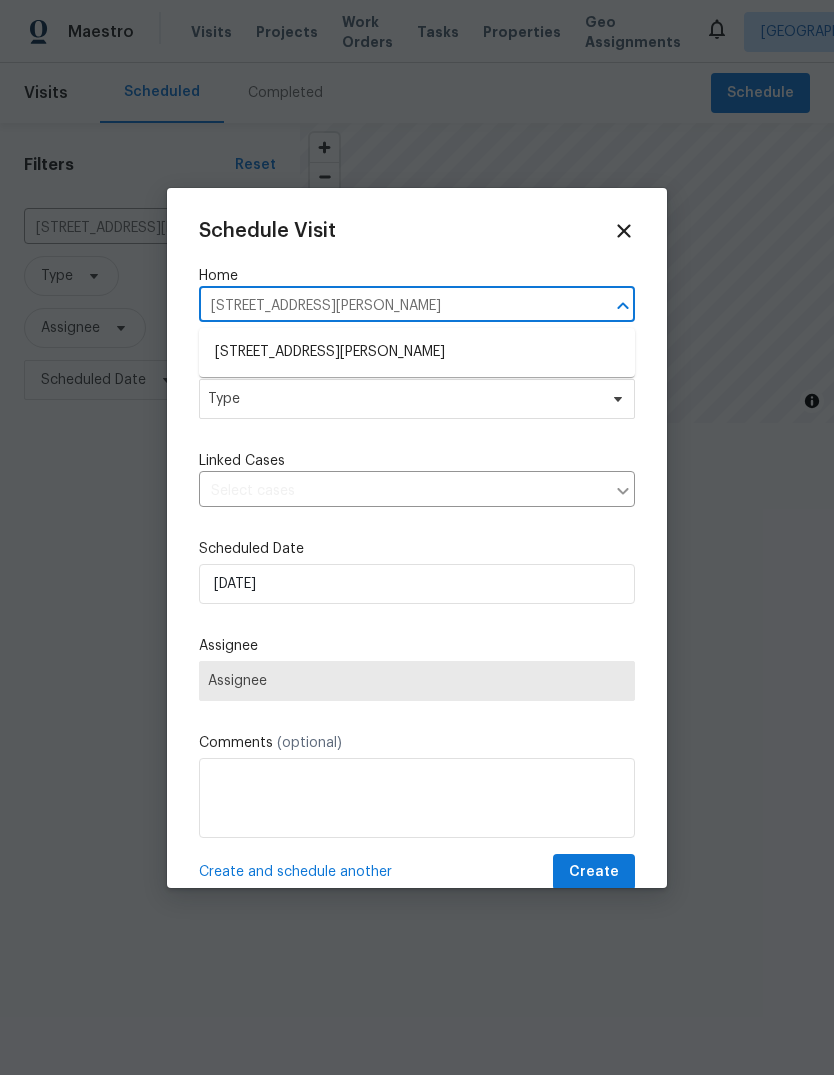 click on "560 Stewart Way, Rio Vista, CA 94571" at bounding box center [417, 352] 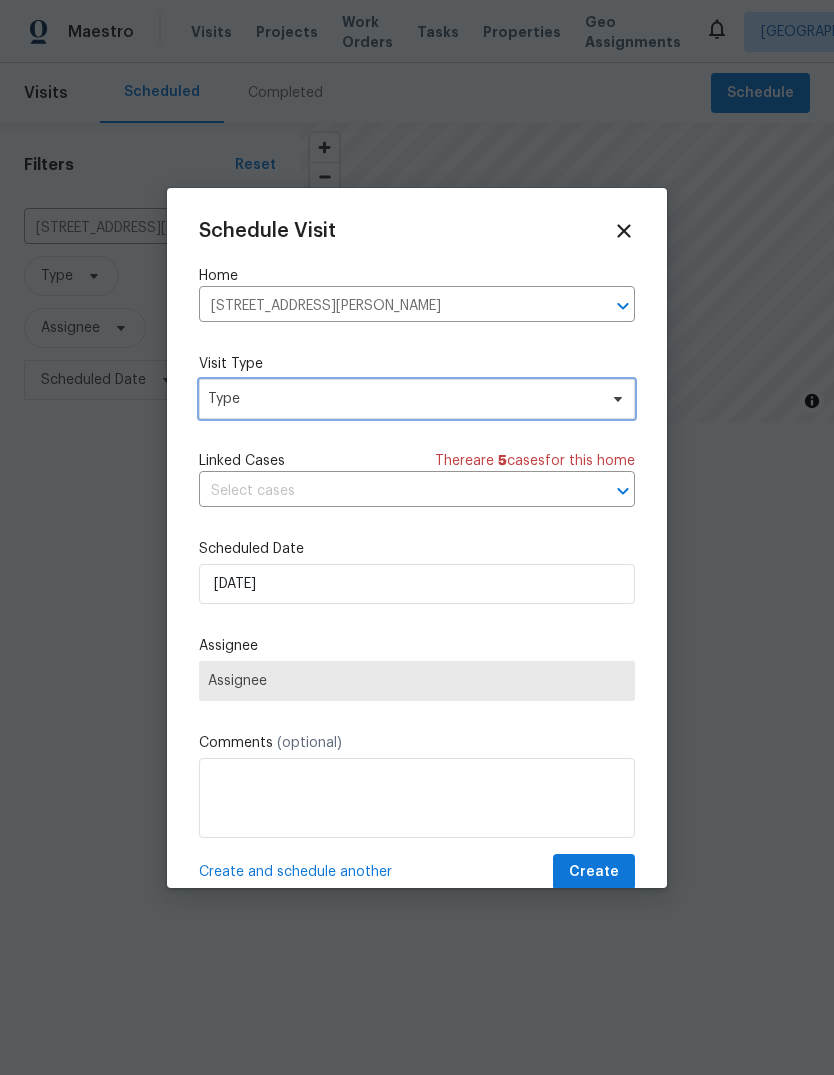 click on "Type" at bounding box center (417, 399) 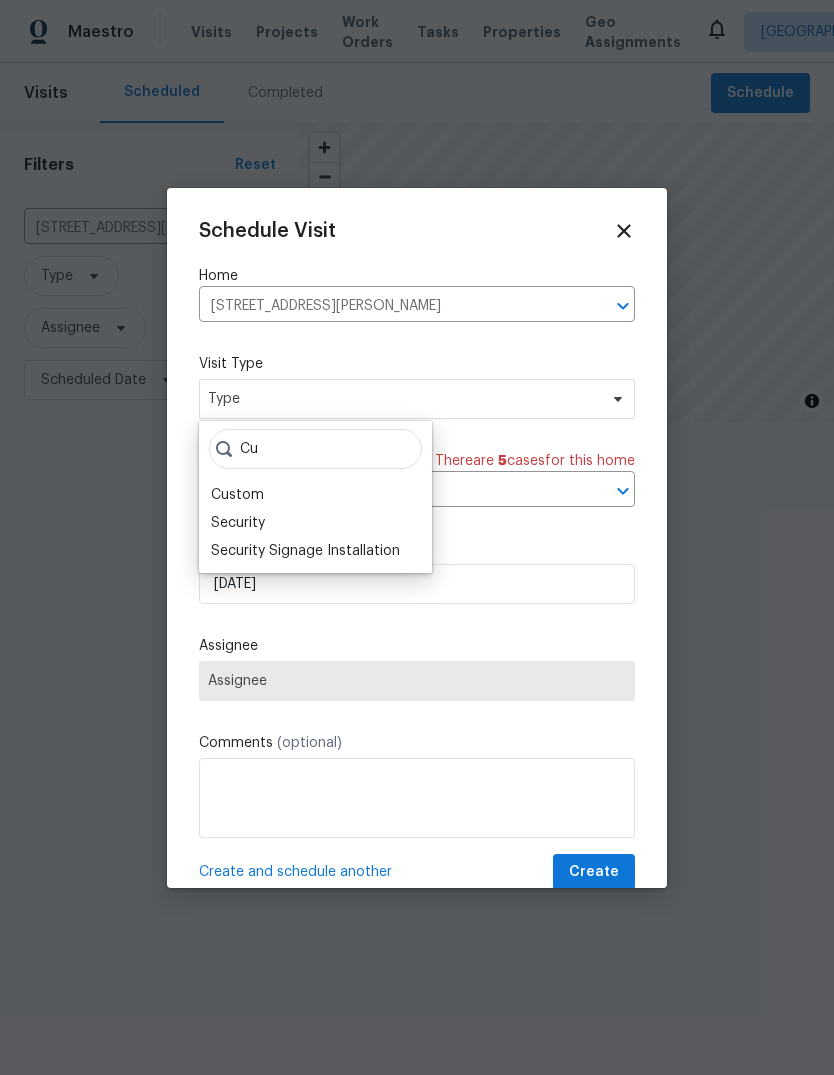 type on "Cu" 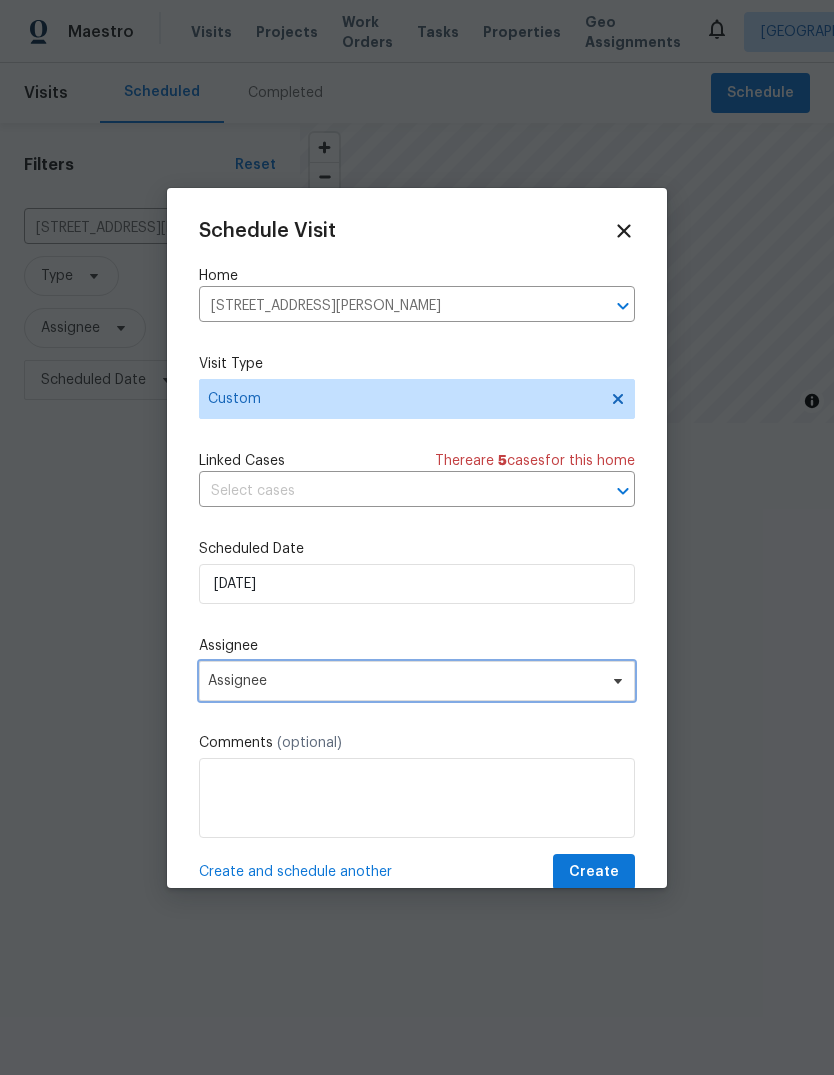 click on "Assignee" at bounding box center (417, 681) 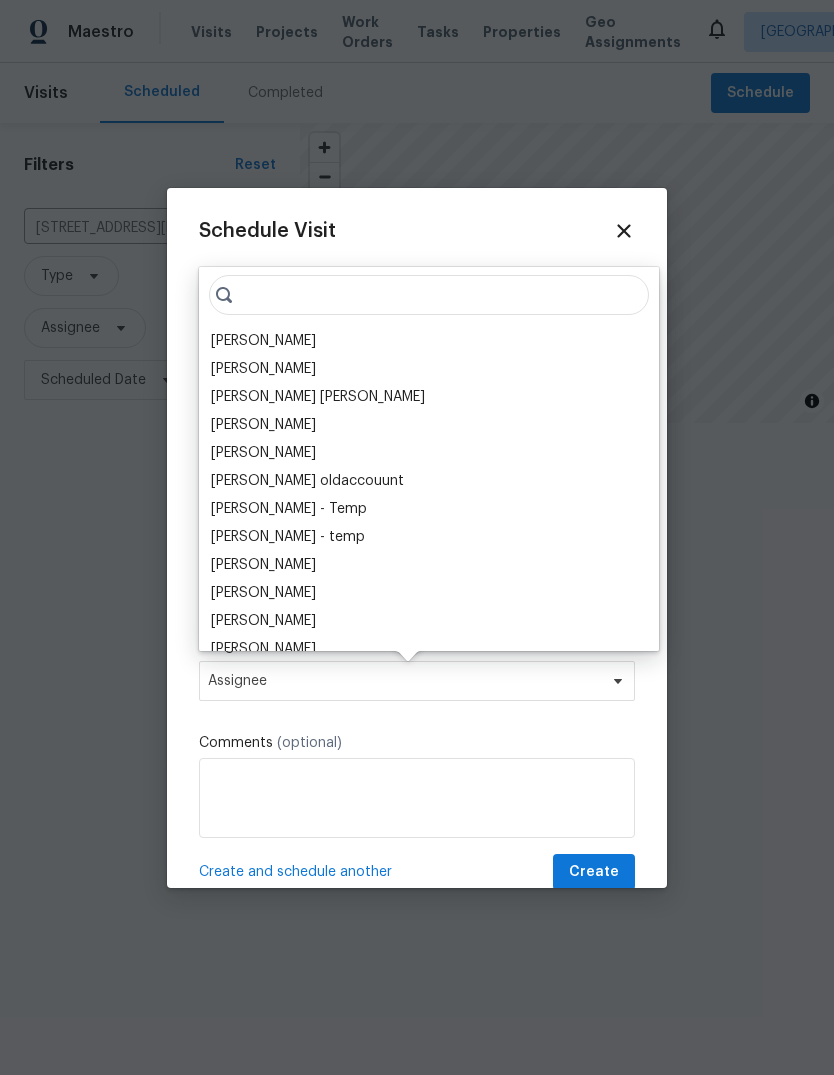 click on "[PERSON_NAME]" at bounding box center [429, 341] 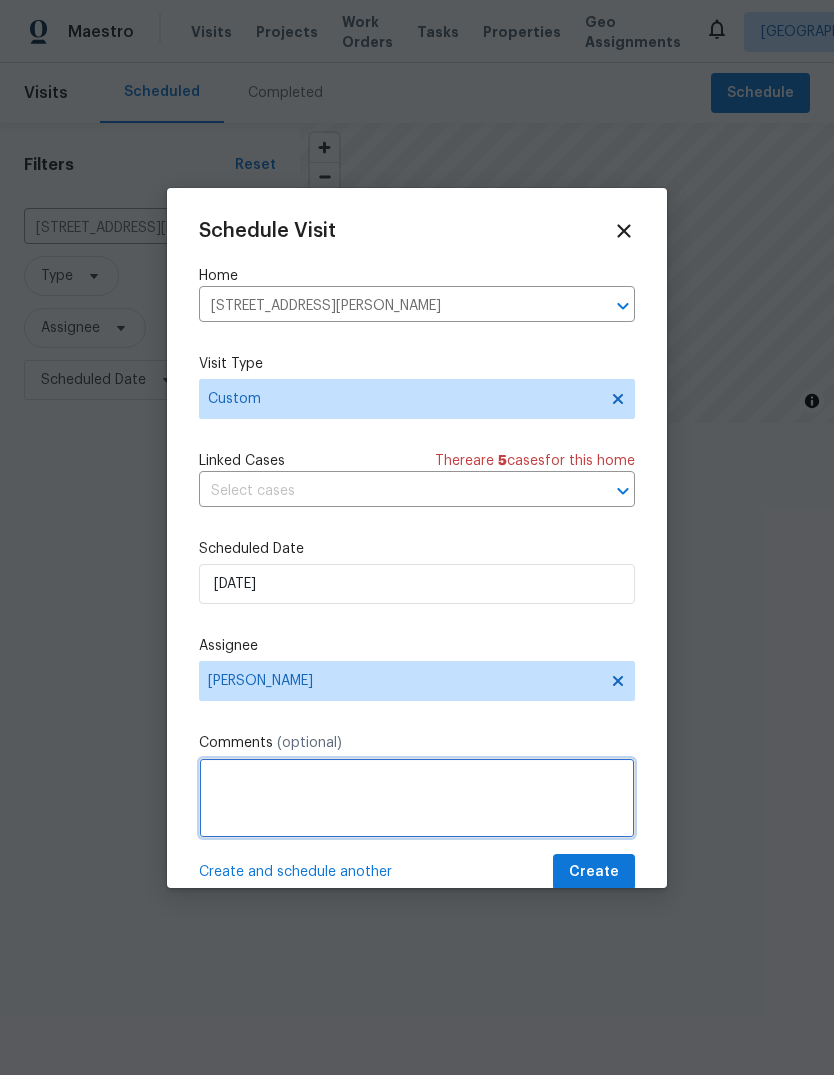 click at bounding box center (417, 798) 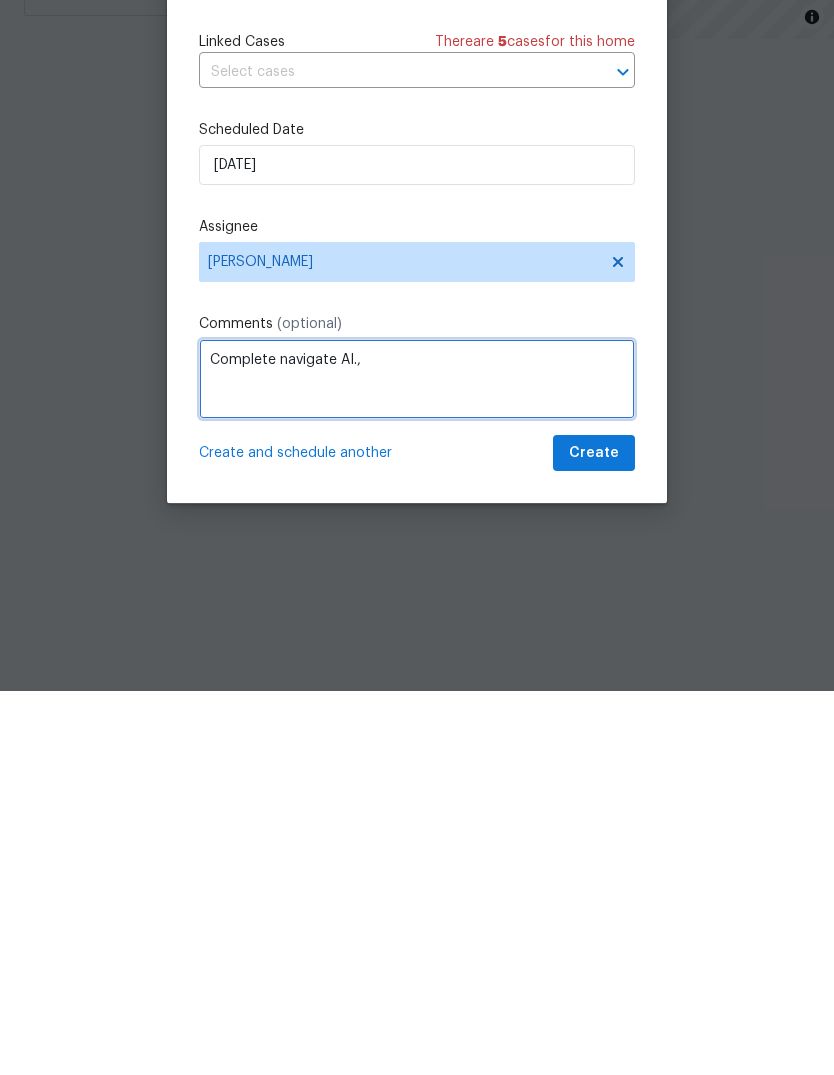 scroll, scrollTop: 39, scrollLeft: 0, axis: vertical 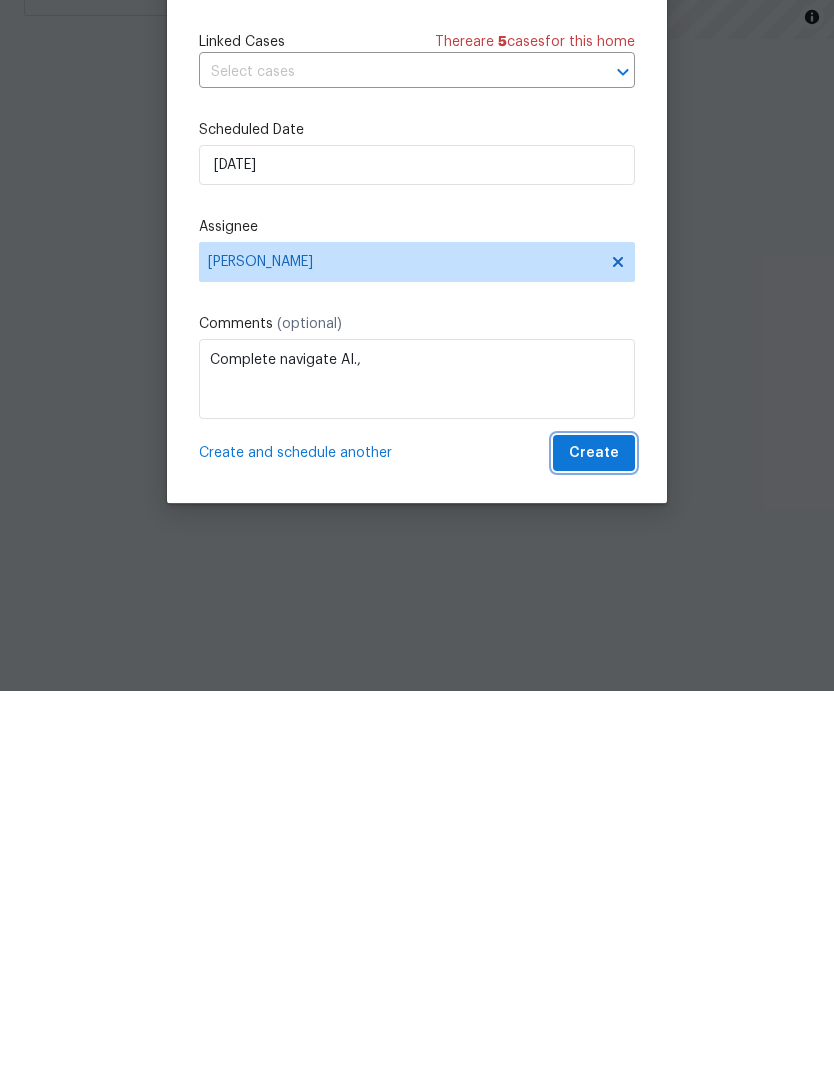 click on "Create" at bounding box center (594, 837) 